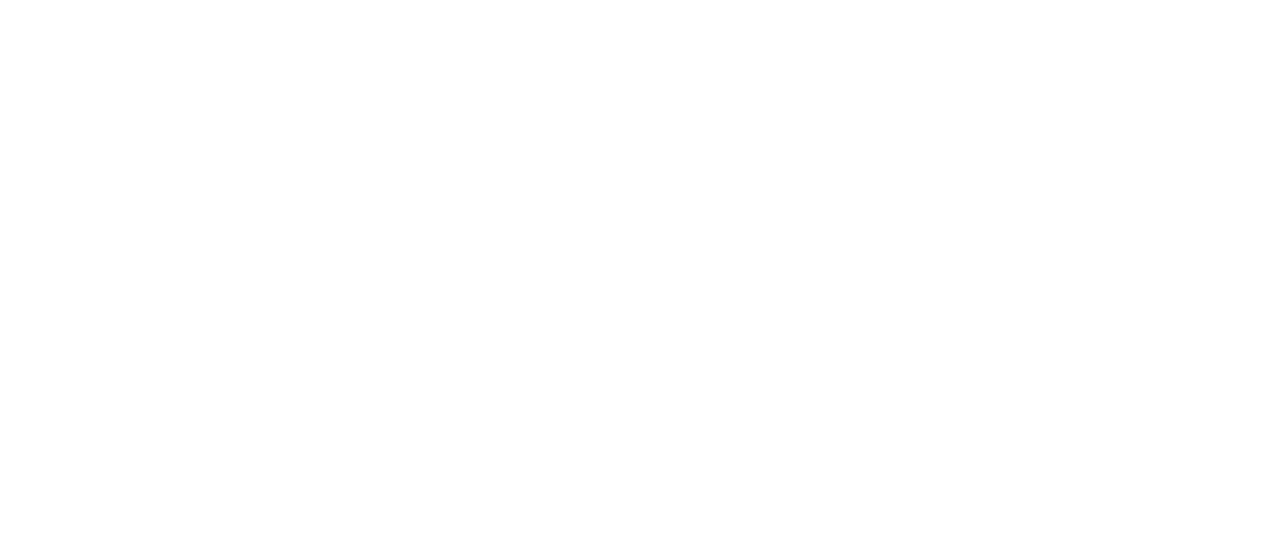 scroll, scrollTop: 0, scrollLeft: 0, axis: both 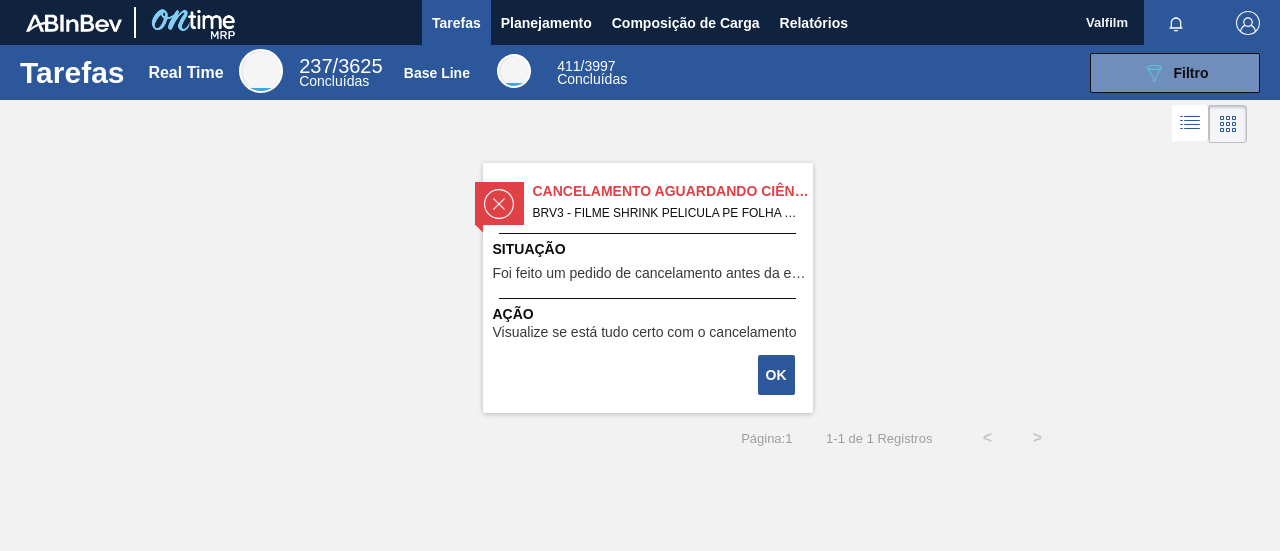 click on "Cancelamento aguardando ciência BRV3 - FILME SHRINK PELICULA PE FOLHA LARG 240 Pedido - 1767296 Situação Foi feito um pedido de cancelamento antes da etapa de aguardando faturamento Ação Visualize se está tudo certo com o cancelamento" at bounding box center (648, 288) 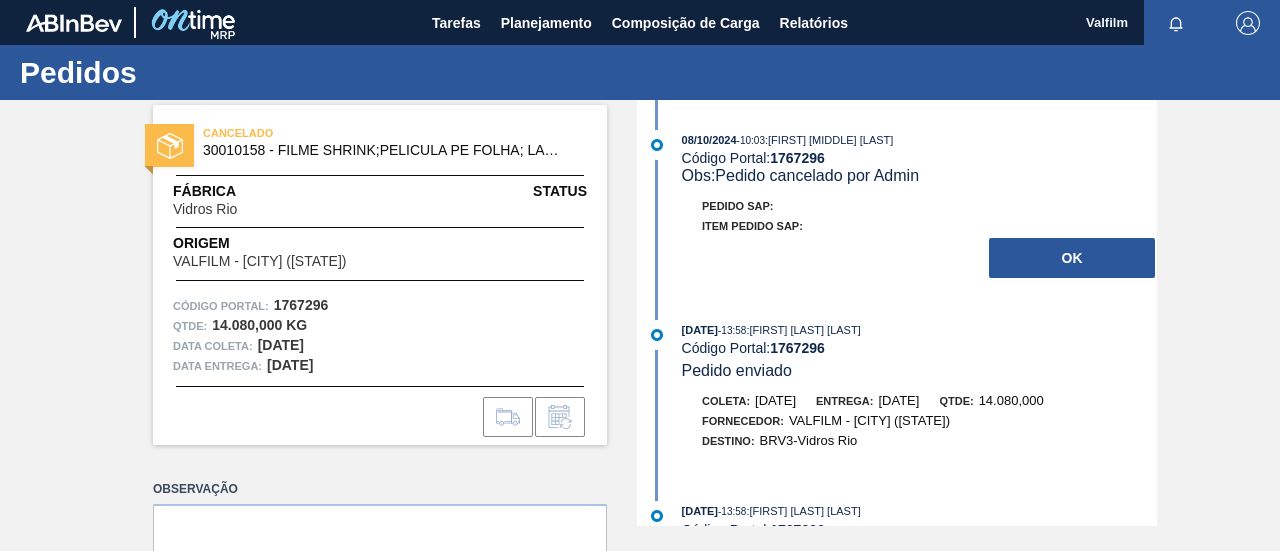 drag, startPoint x: 173, startPoint y: 205, endPoint x: 259, endPoint y: 209, distance: 86.09297 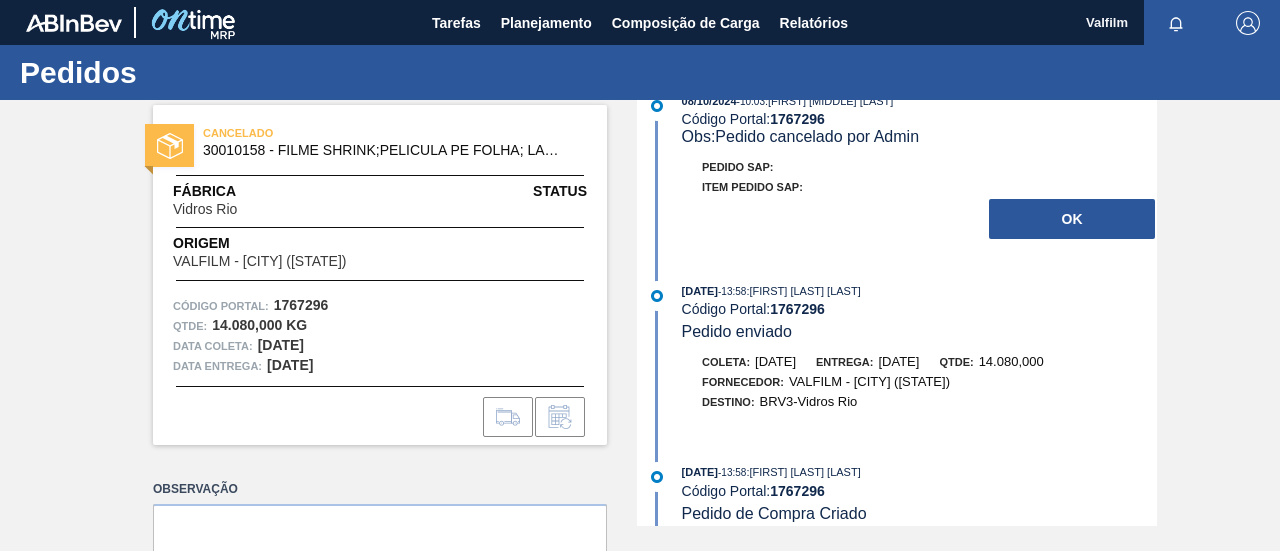 scroll, scrollTop: 60, scrollLeft: 0, axis: vertical 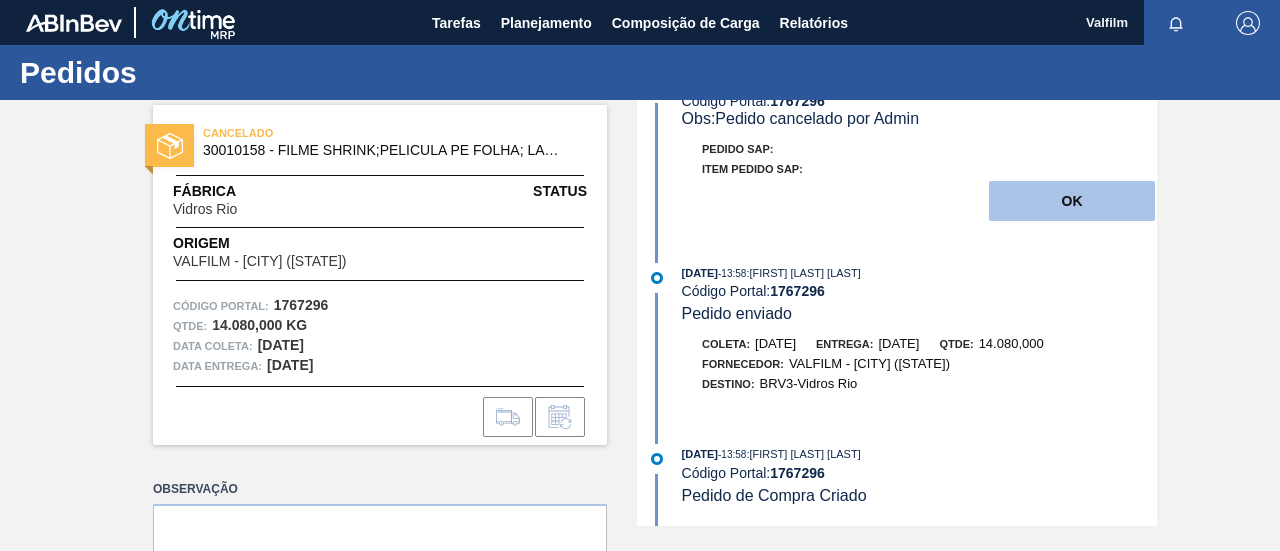 click on "OK" at bounding box center [1072, 201] 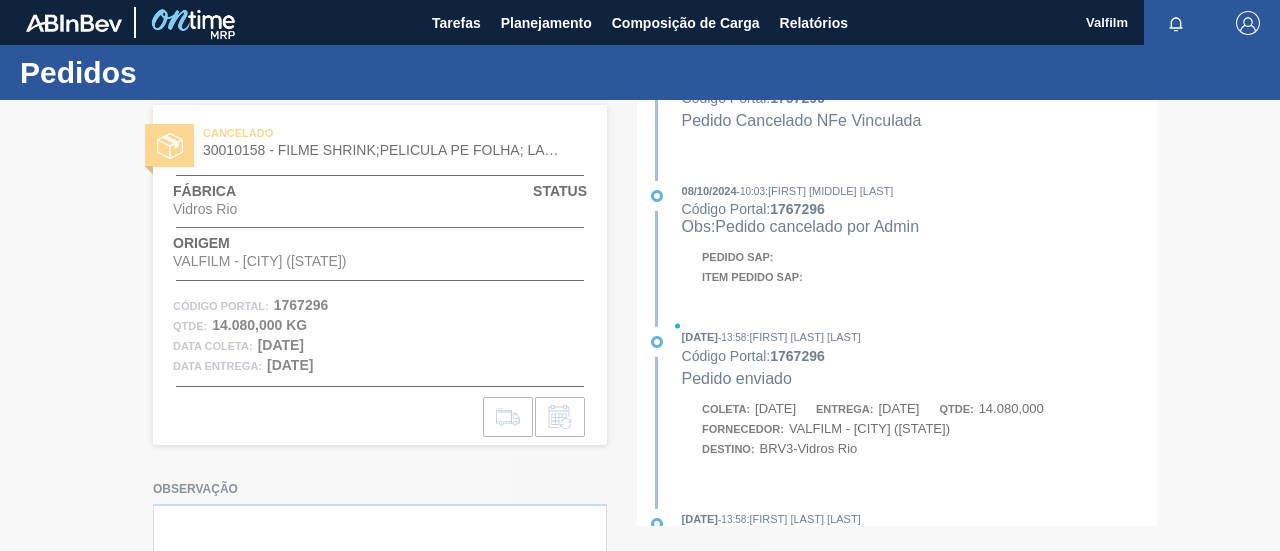 scroll, scrollTop: 128, scrollLeft: 0, axis: vertical 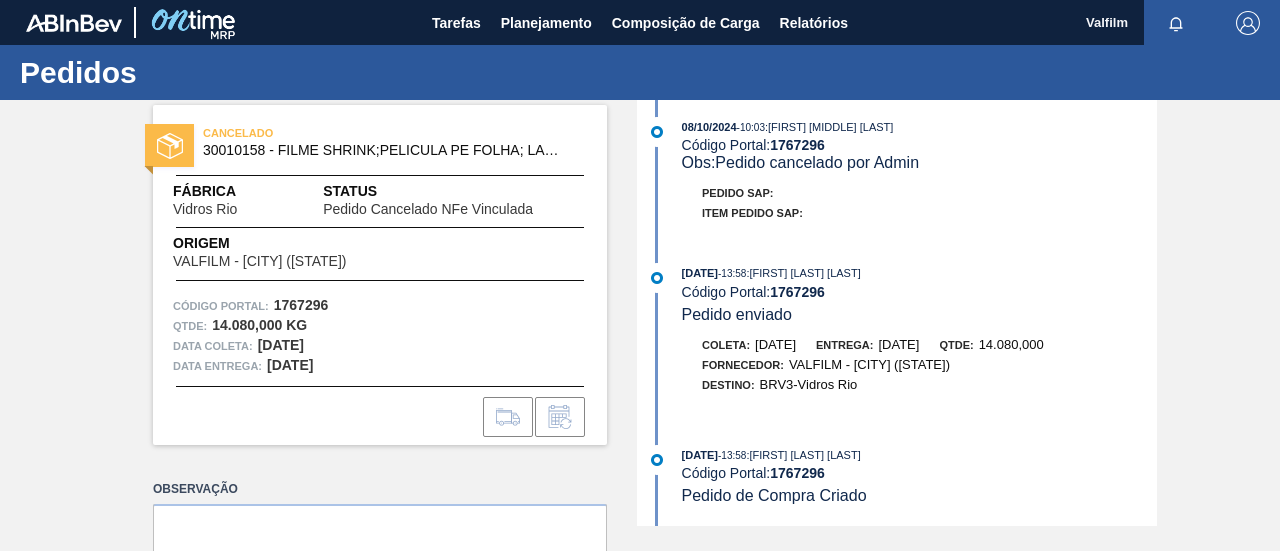 drag, startPoint x: 323, startPoint y: 213, endPoint x: 526, endPoint y: 185, distance: 204.92194 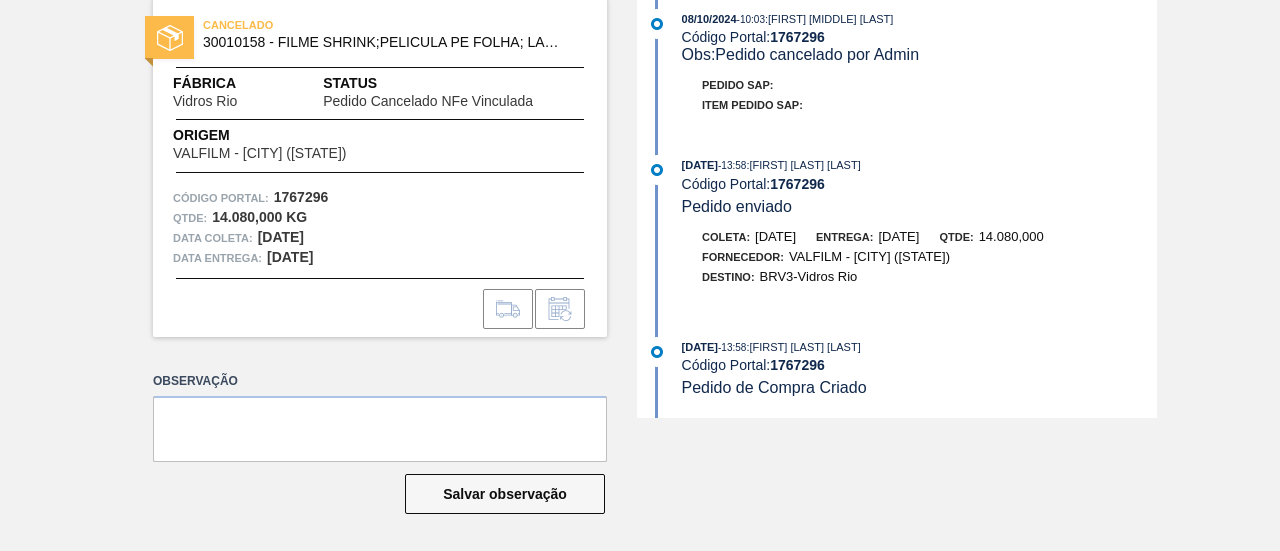 scroll, scrollTop: 0, scrollLeft: 0, axis: both 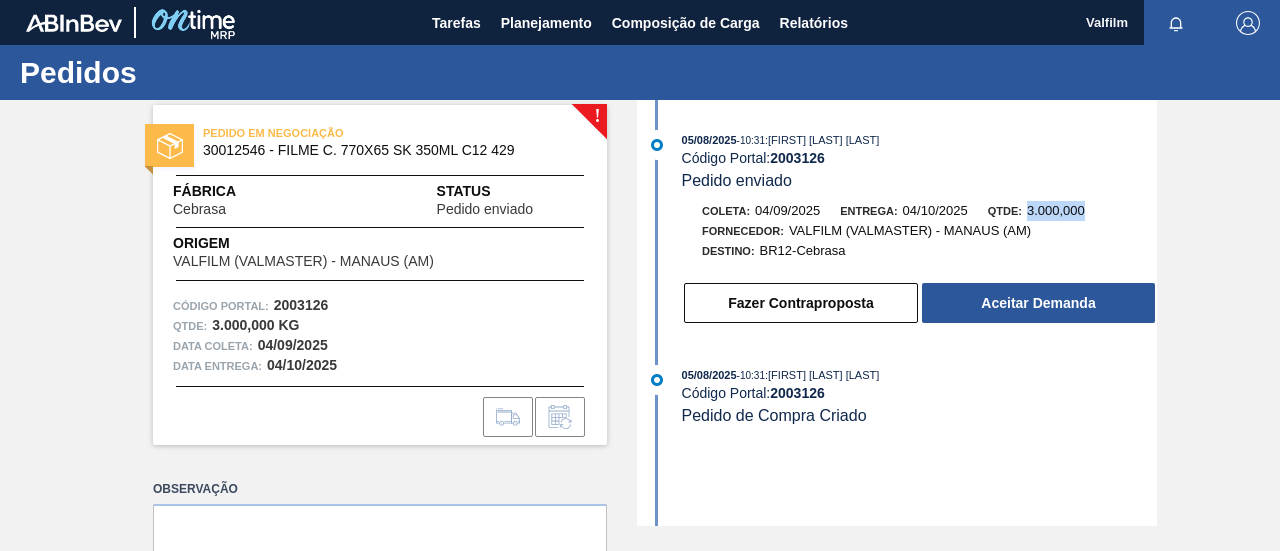 drag, startPoint x: 1022, startPoint y: 207, endPoint x: 1090, endPoint y: 227, distance: 70.88018 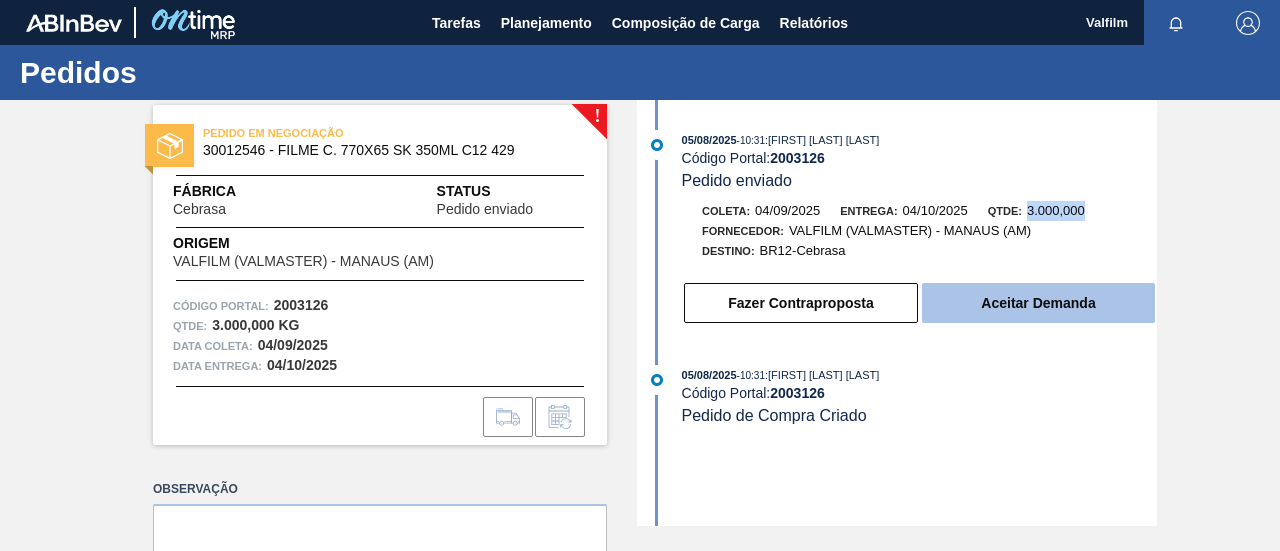 click on "Aceitar Demanda" at bounding box center (1038, 303) 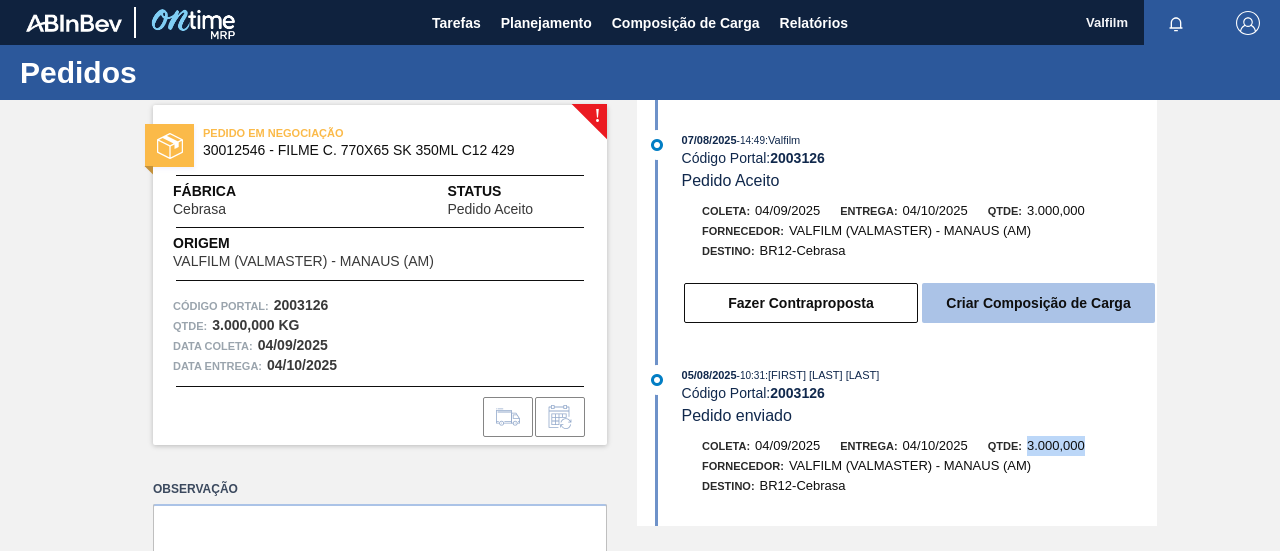 click on "Criar Composição de Carga" at bounding box center [1038, 303] 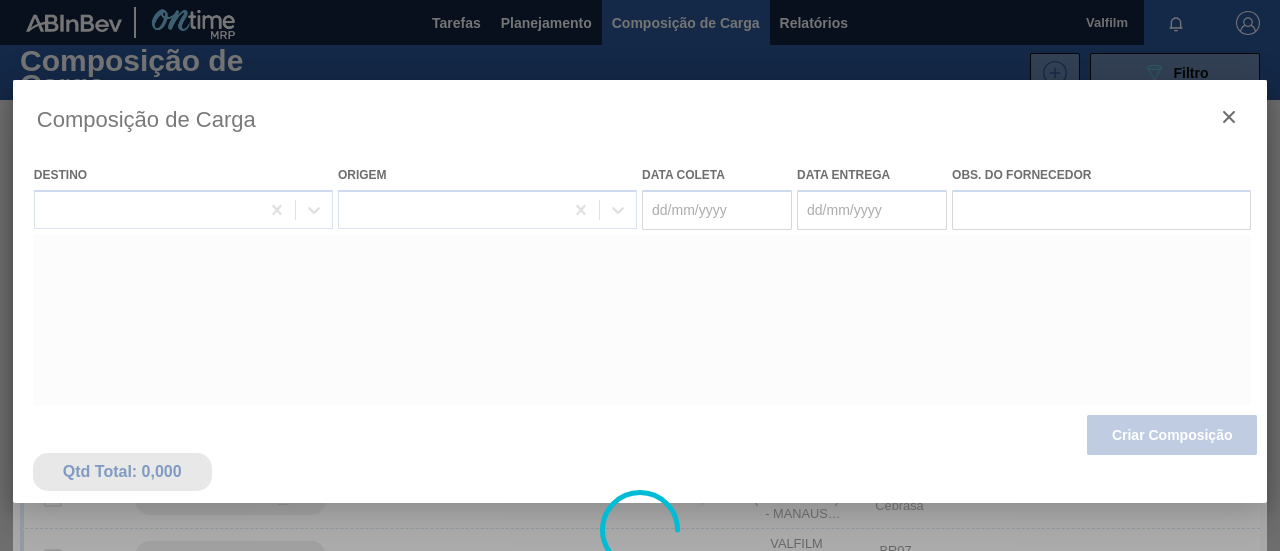 type on "04/09/2025" 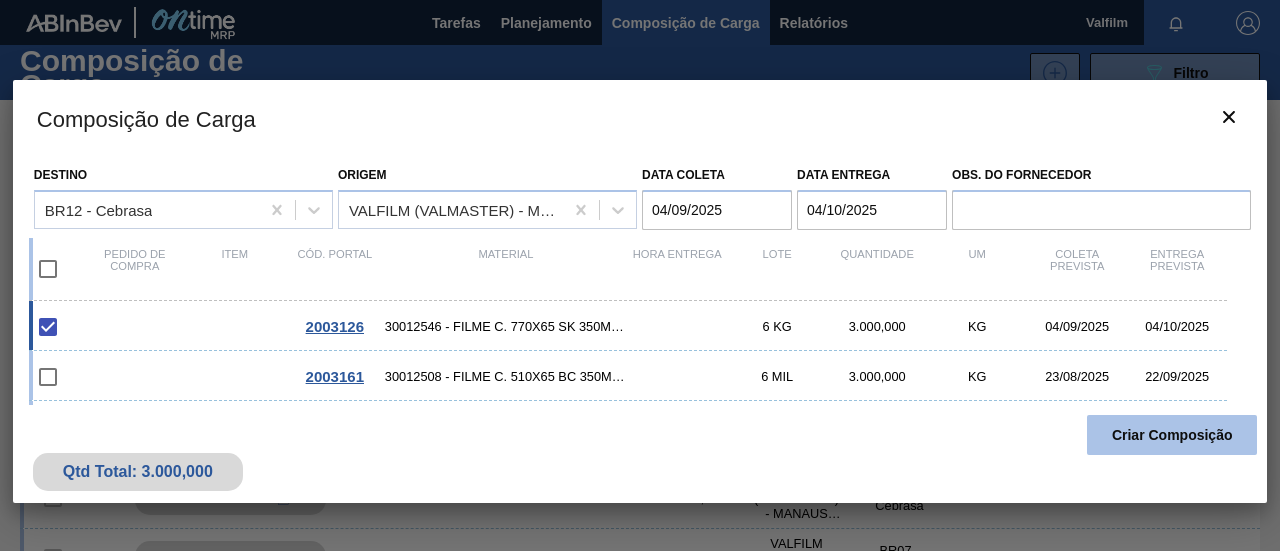 click on "Criar Composição" at bounding box center (1172, 435) 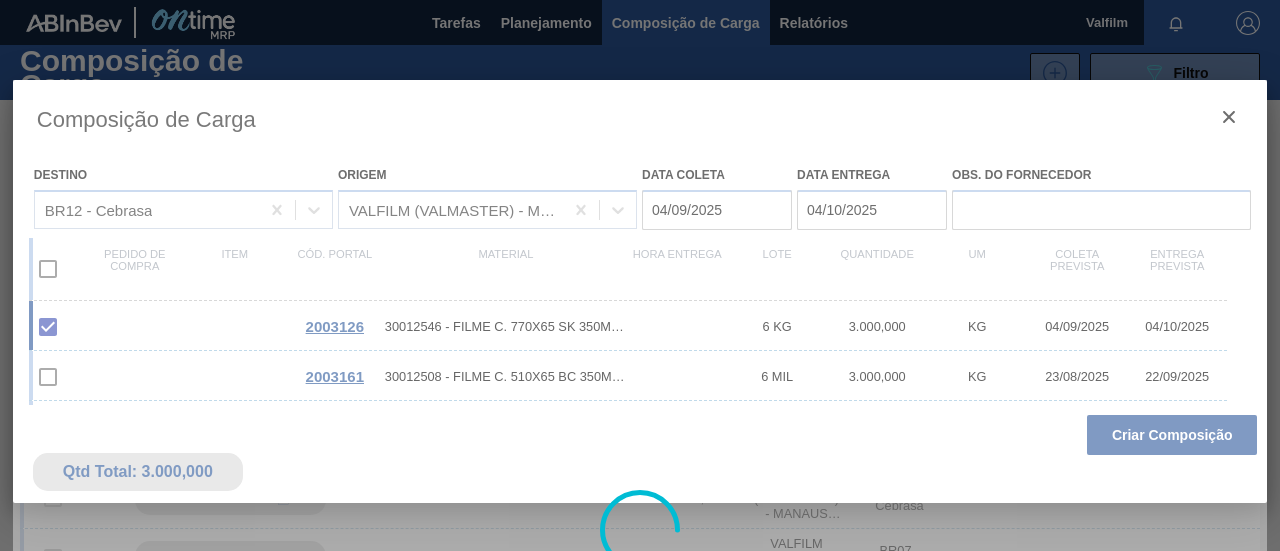 type 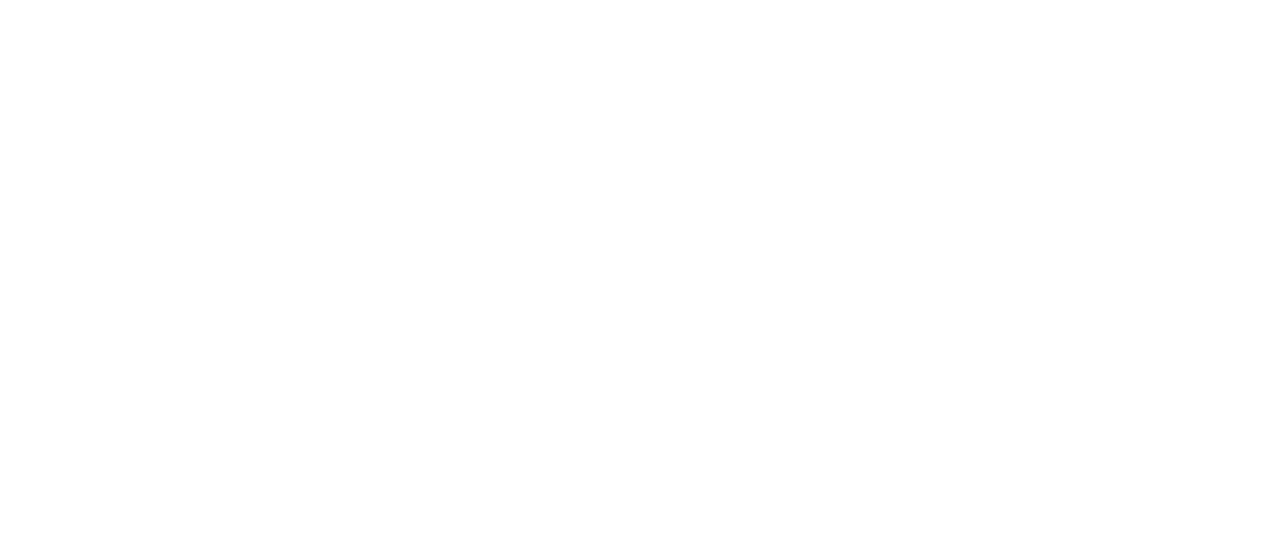 scroll, scrollTop: 0, scrollLeft: 0, axis: both 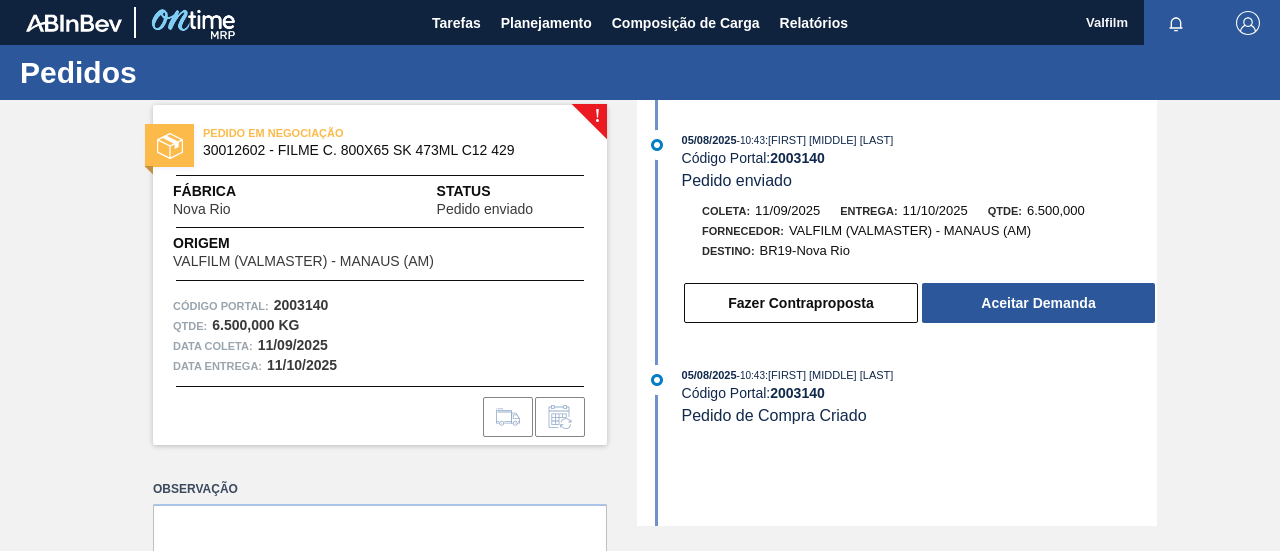 click on "Coleta: 11/09/2025 Entrega: 11/10/2025 Qtde: 6.500,000 Fornecedor: VALFILM (VALMASTER) - MANAUS (AM) Destino: BR19-Nova Rio Fazer Contraproposta Aceitar Demanda" at bounding box center [899, 263] 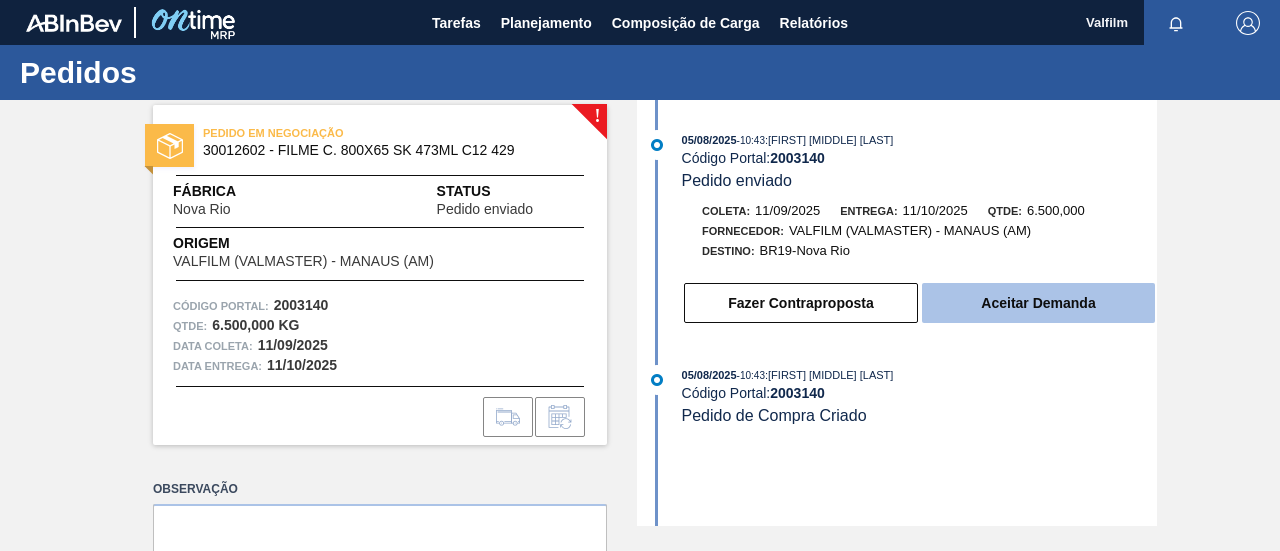 click on "Aceitar Demanda" at bounding box center (1038, 303) 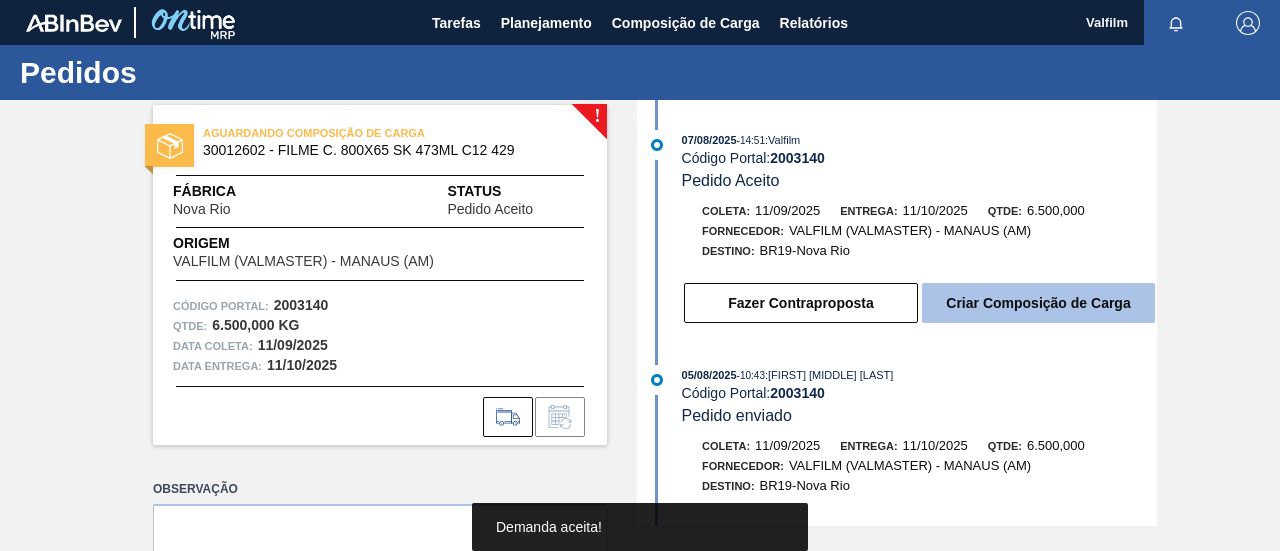 click on "Criar Composição de Carga" at bounding box center [1038, 303] 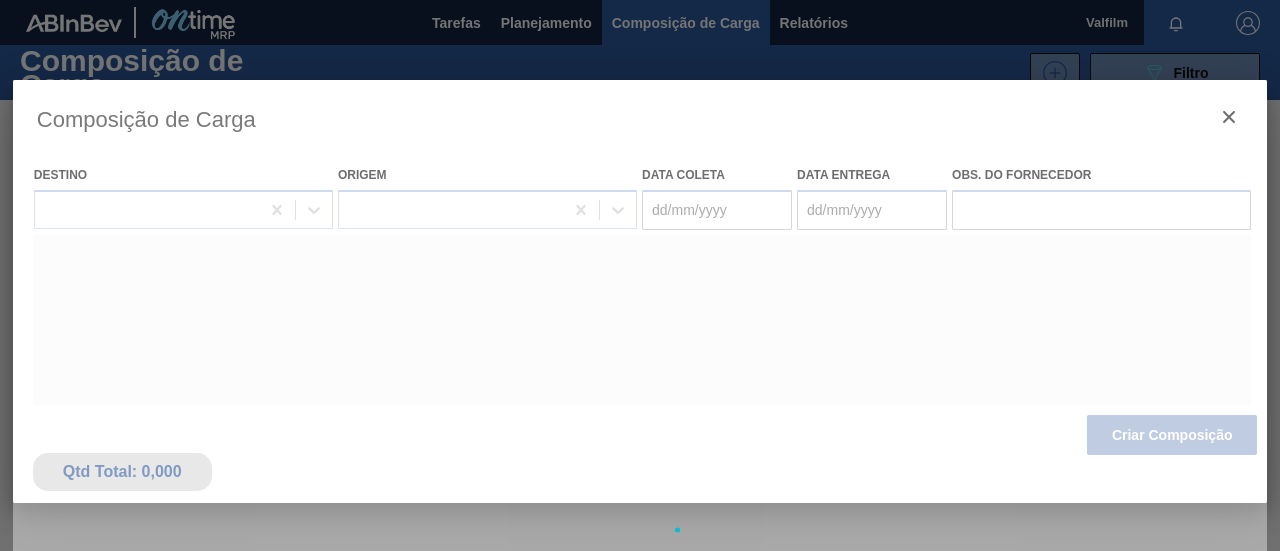 type on "11/09/2025" 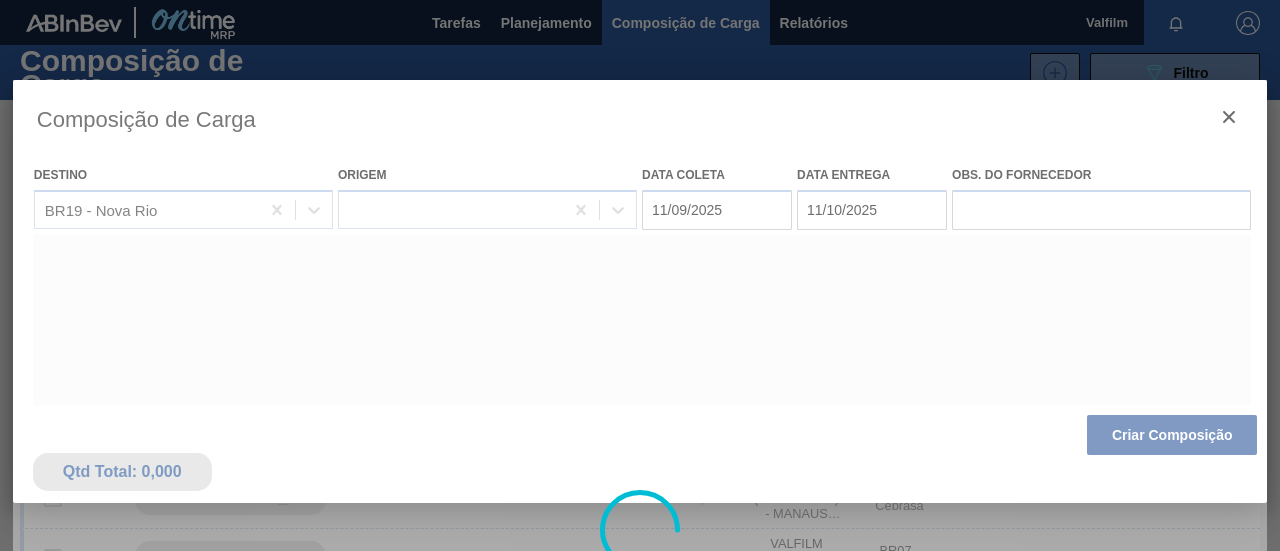 click at bounding box center [640, 530] 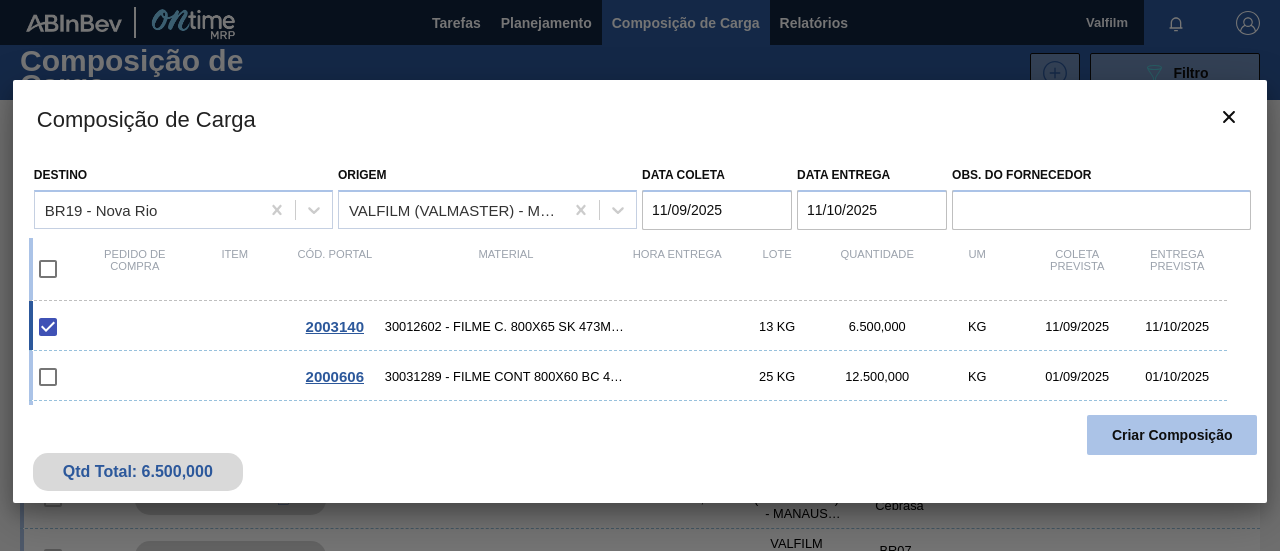 click on "Criar Composição" at bounding box center [1172, 435] 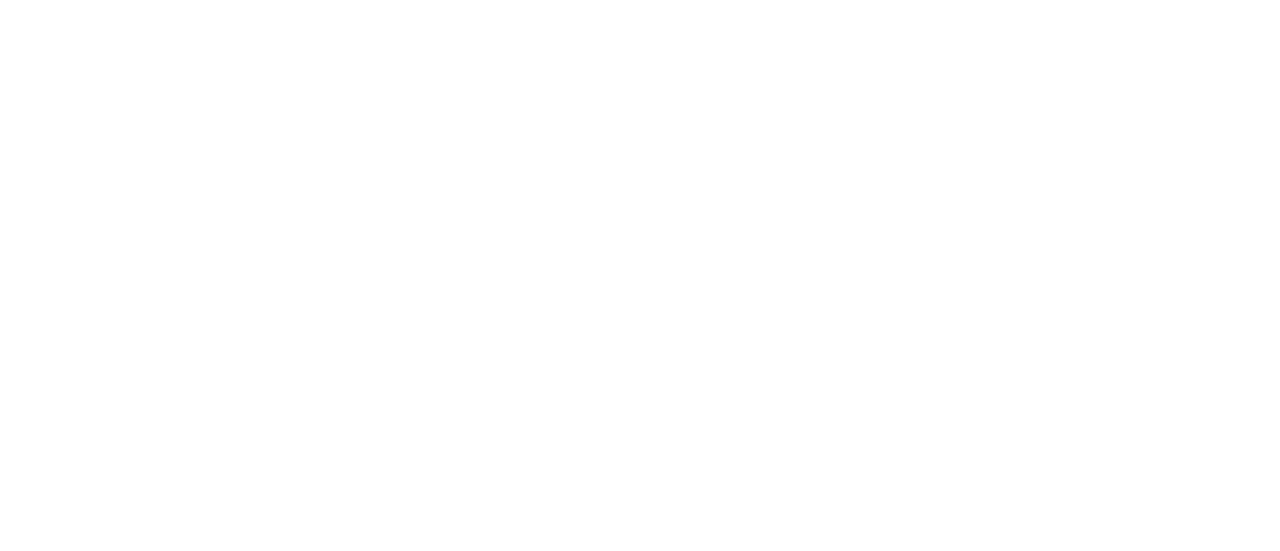 scroll, scrollTop: 0, scrollLeft: 0, axis: both 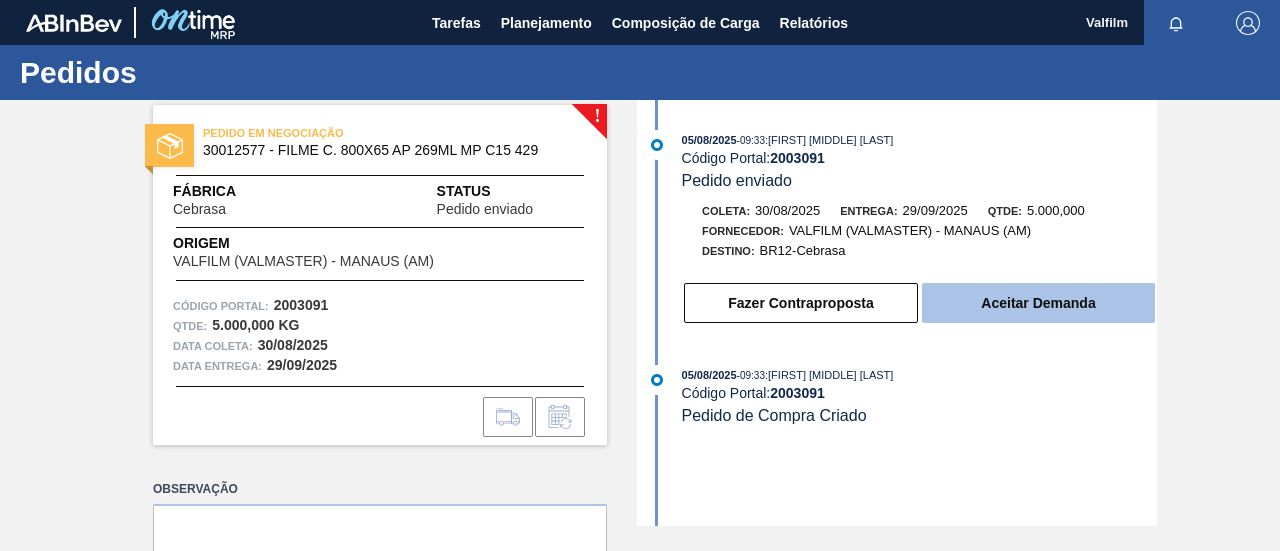 click on "Aceitar Demanda" at bounding box center (1038, 303) 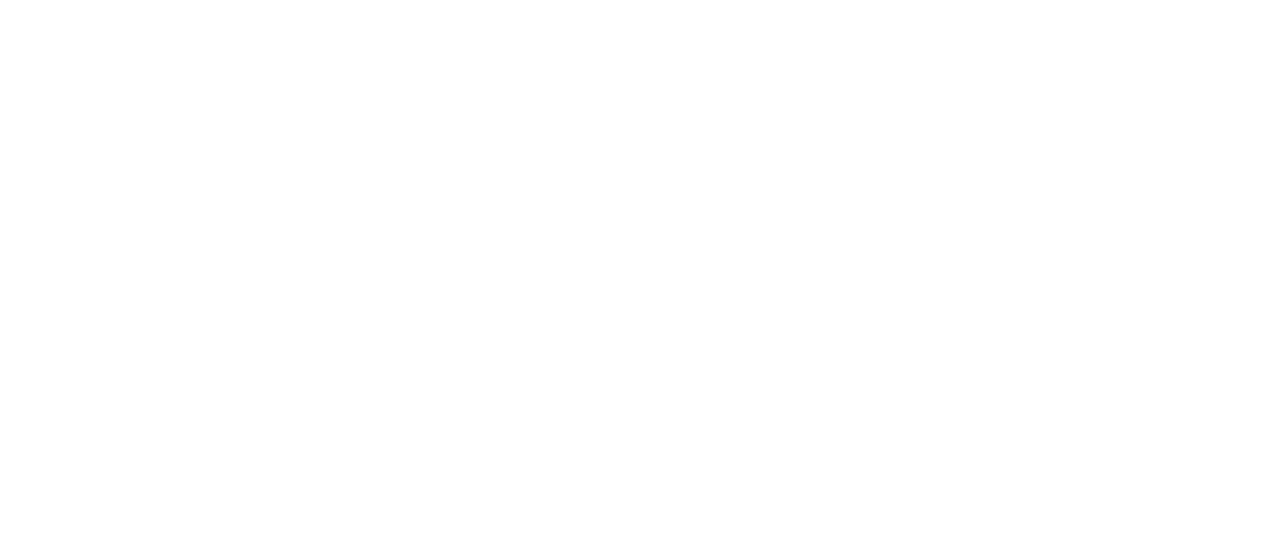 scroll, scrollTop: 0, scrollLeft: 0, axis: both 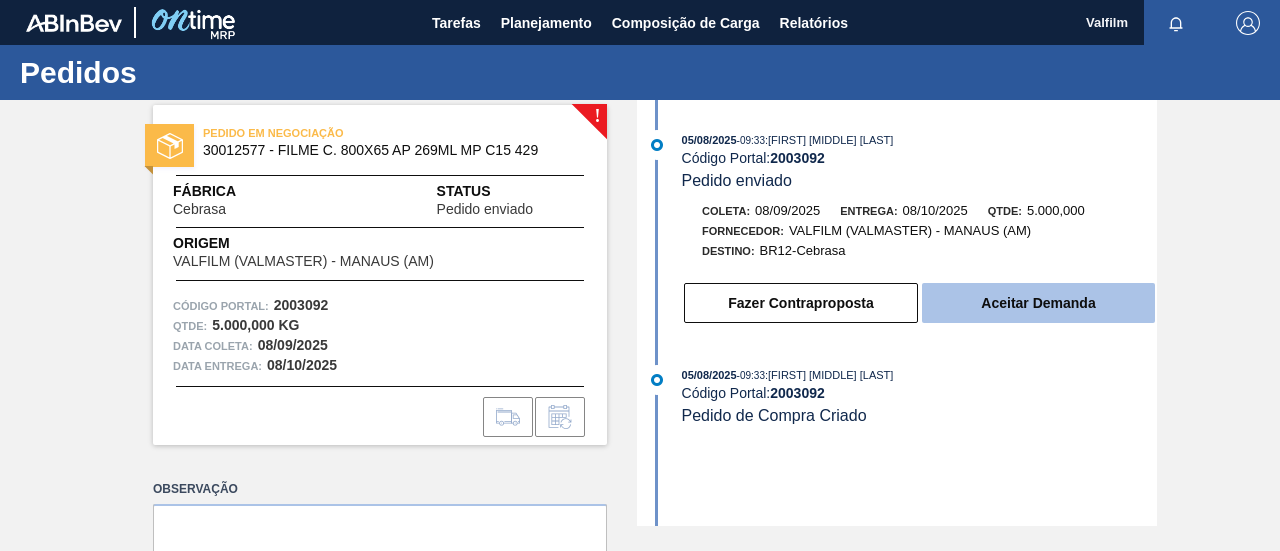 click on "Aceitar Demanda" at bounding box center [1038, 303] 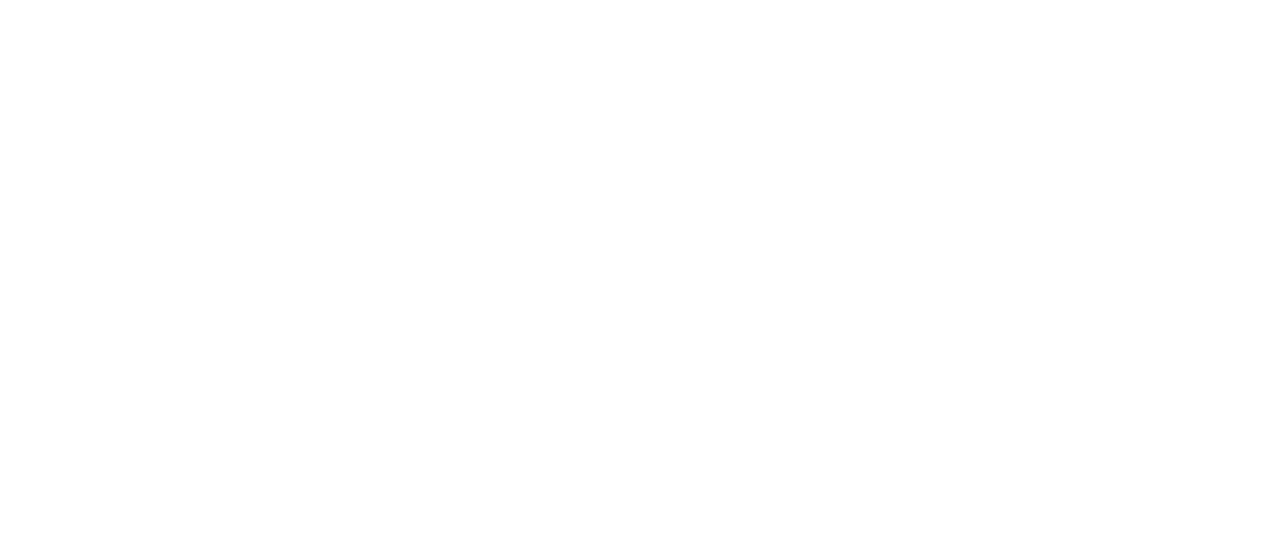 scroll, scrollTop: 0, scrollLeft: 0, axis: both 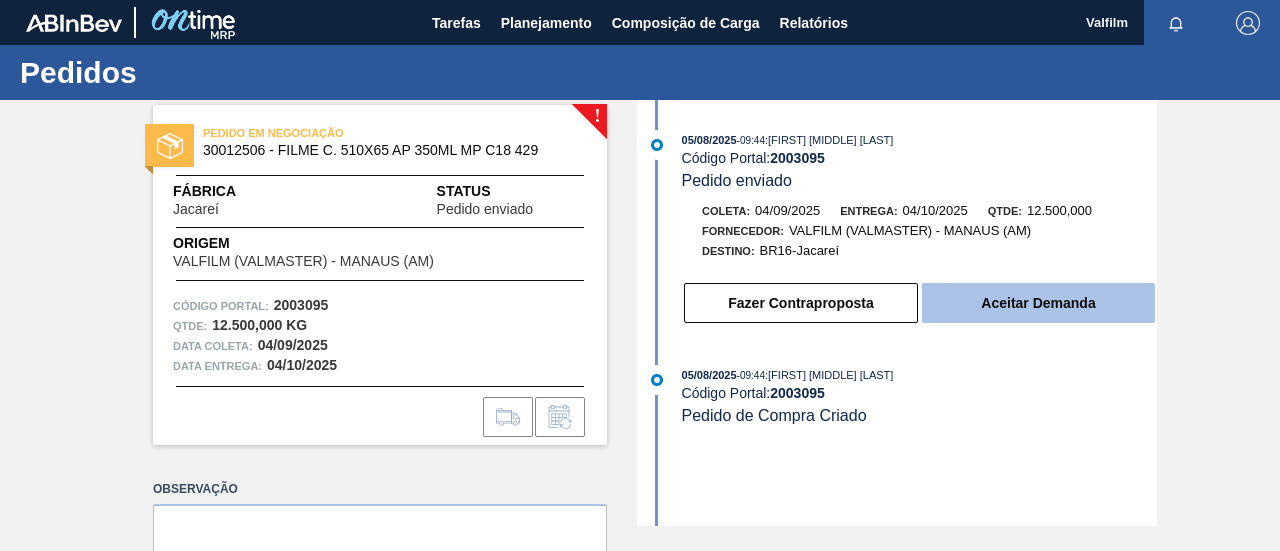 click on "Aceitar Demanda" at bounding box center [1038, 303] 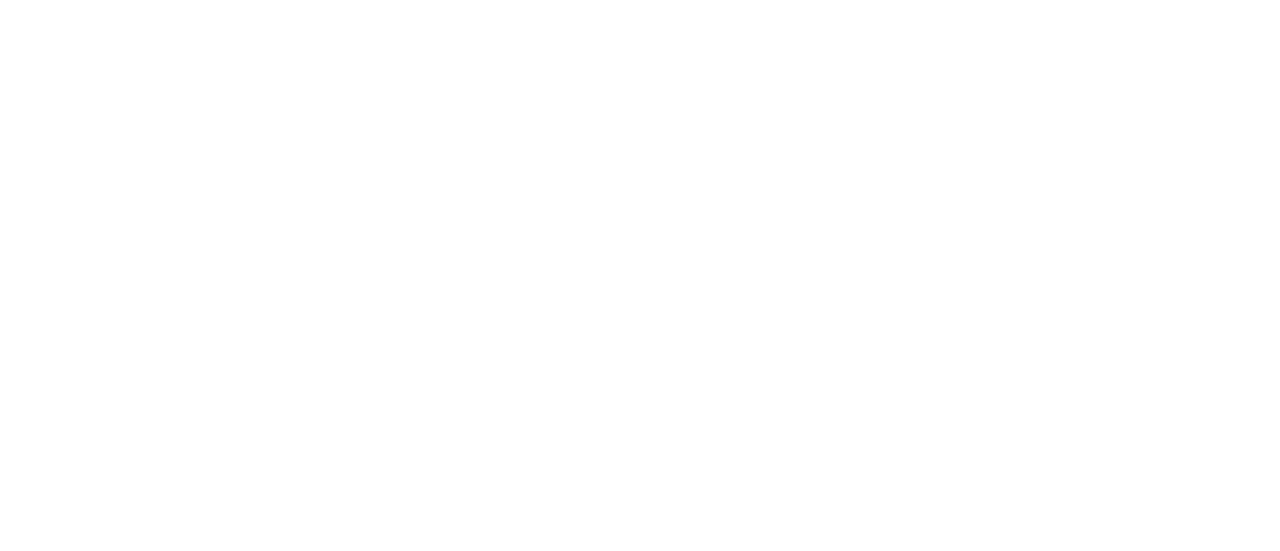 scroll, scrollTop: 0, scrollLeft: 0, axis: both 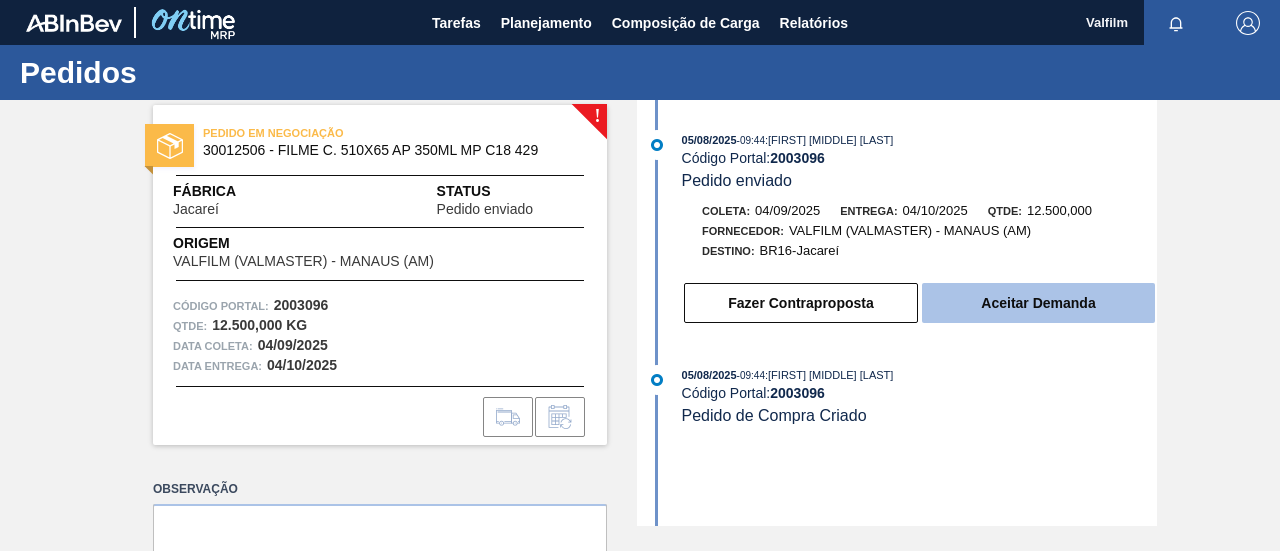 click on "Aceitar Demanda" at bounding box center (1038, 303) 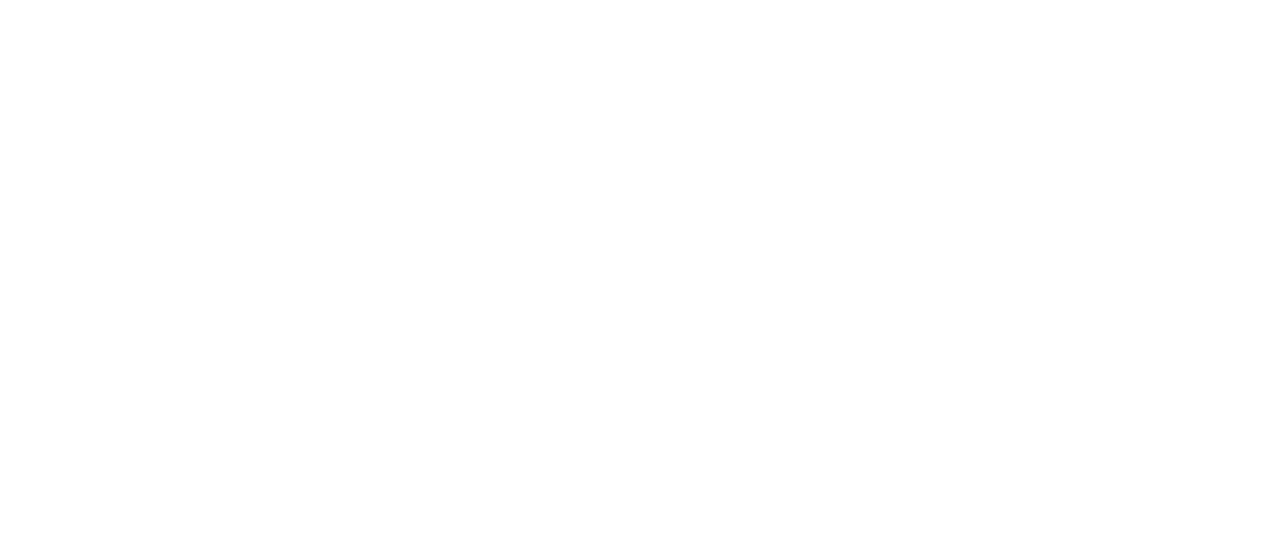 scroll, scrollTop: 0, scrollLeft: 0, axis: both 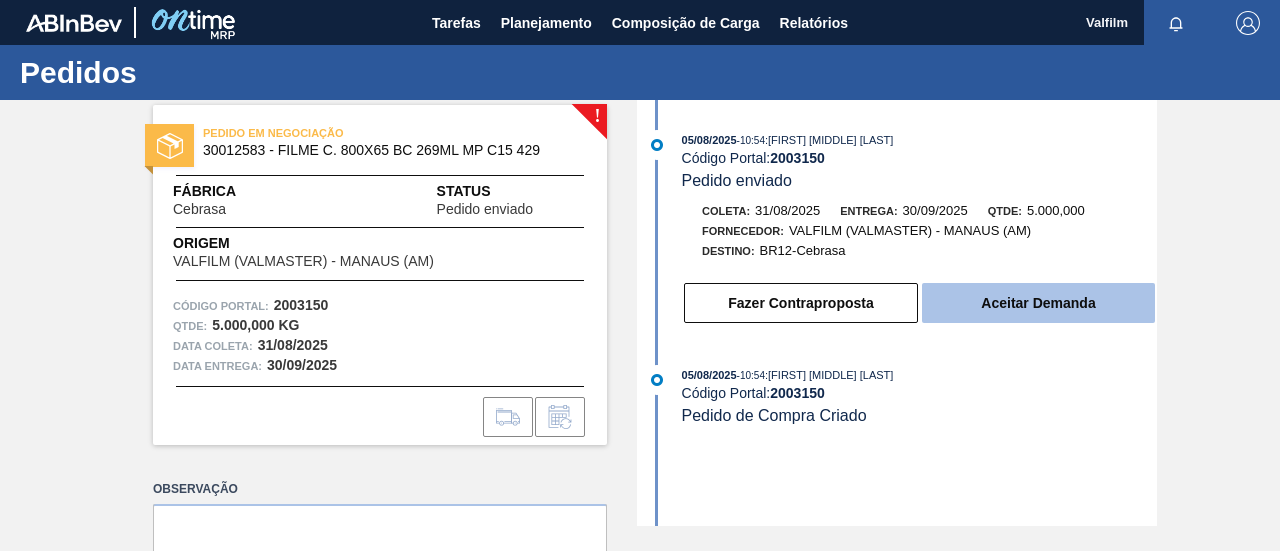 click on "Aceitar Demanda" at bounding box center [1038, 303] 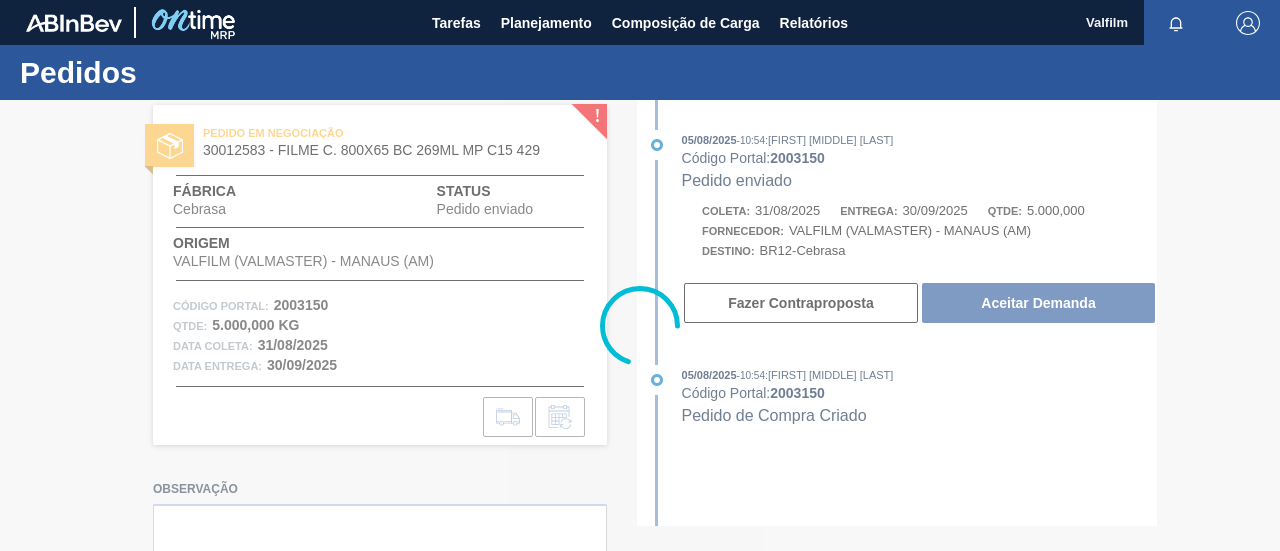type 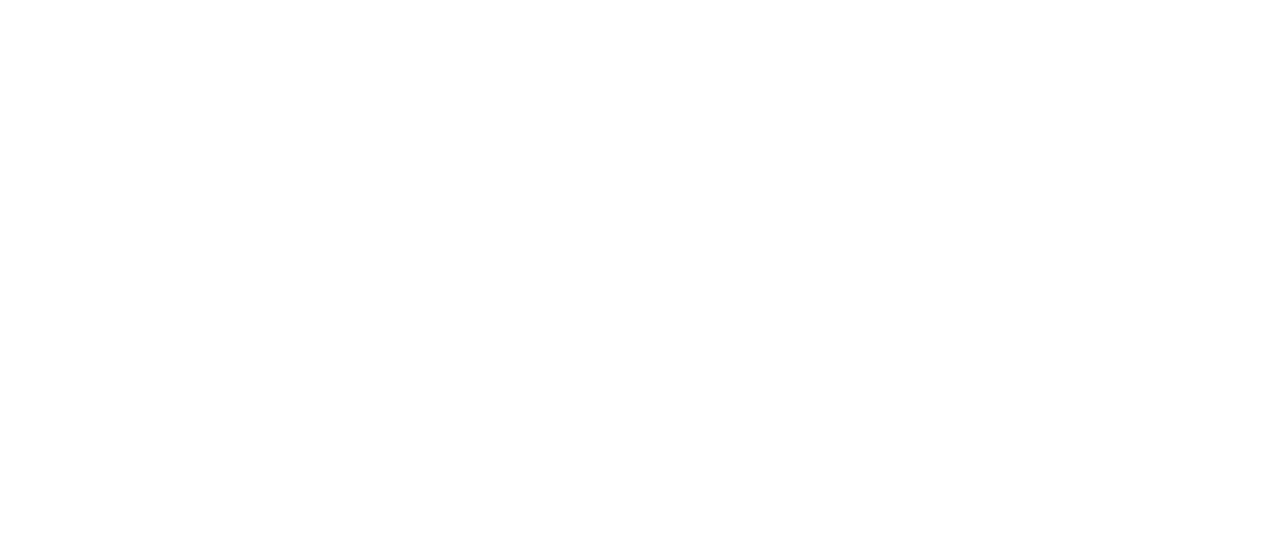 scroll, scrollTop: 0, scrollLeft: 0, axis: both 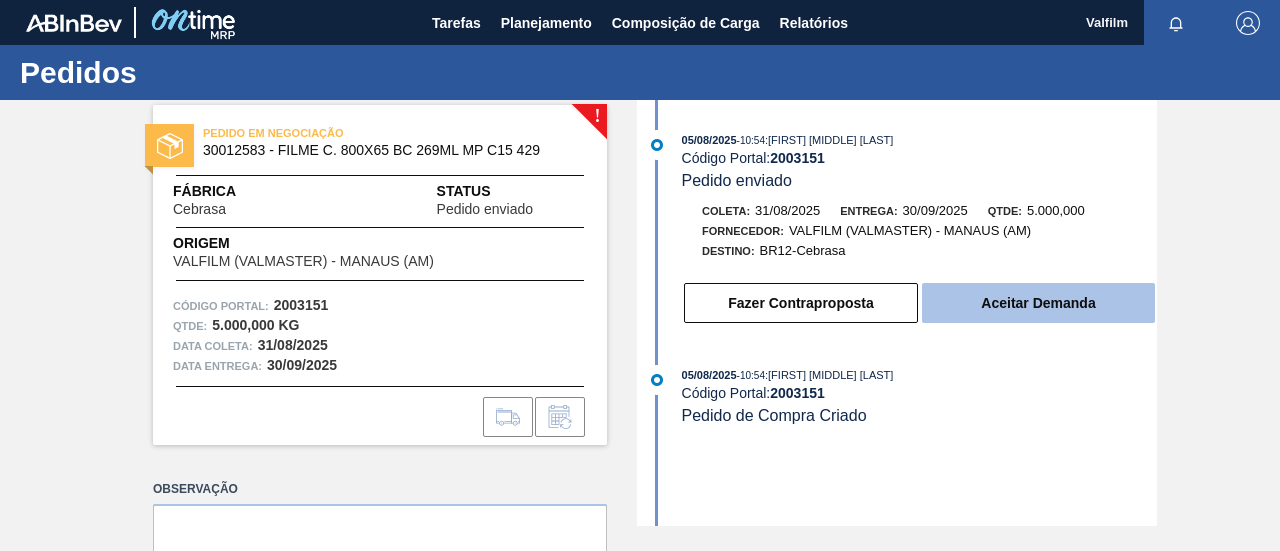 click on "Aceitar Demanda" at bounding box center [1038, 303] 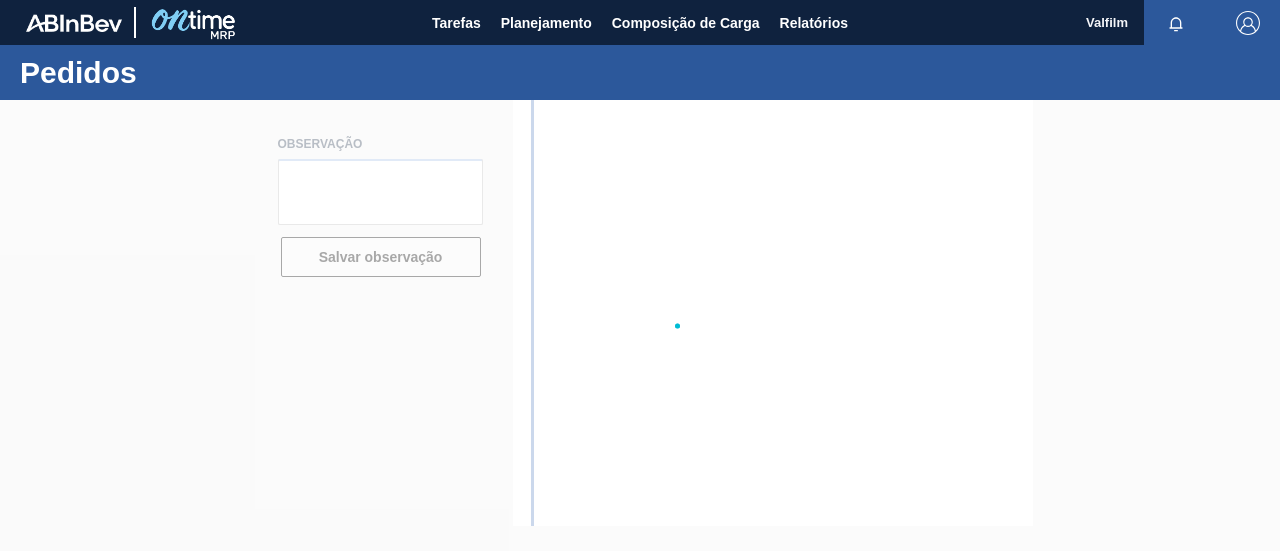 scroll, scrollTop: 0, scrollLeft: 0, axis: both 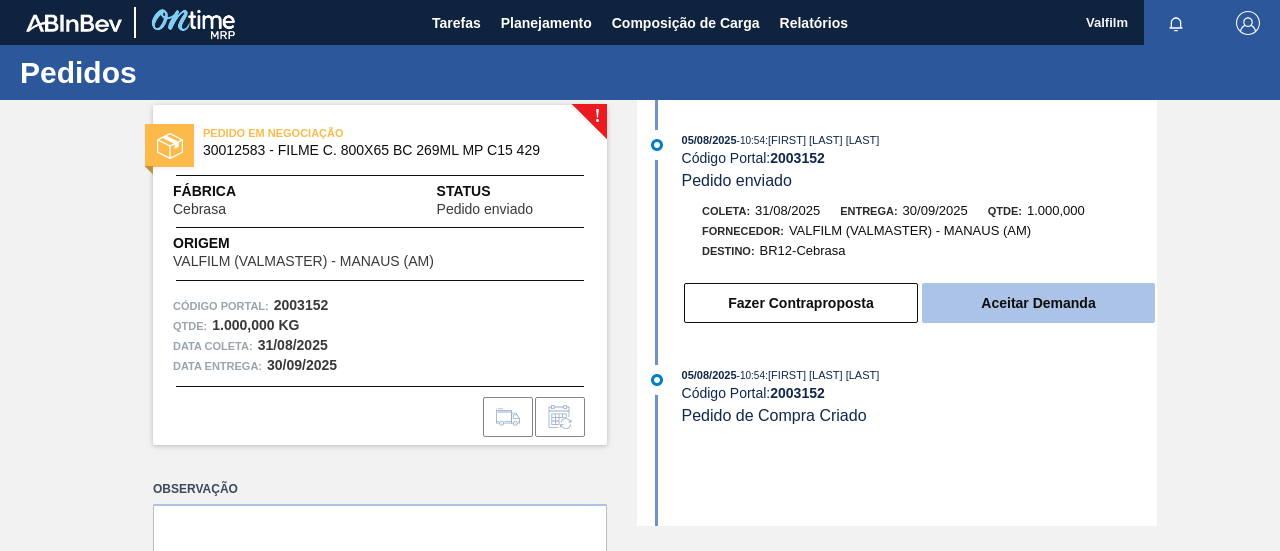 click on "Aceitar Demanda" at bounding box center [1038, 303] 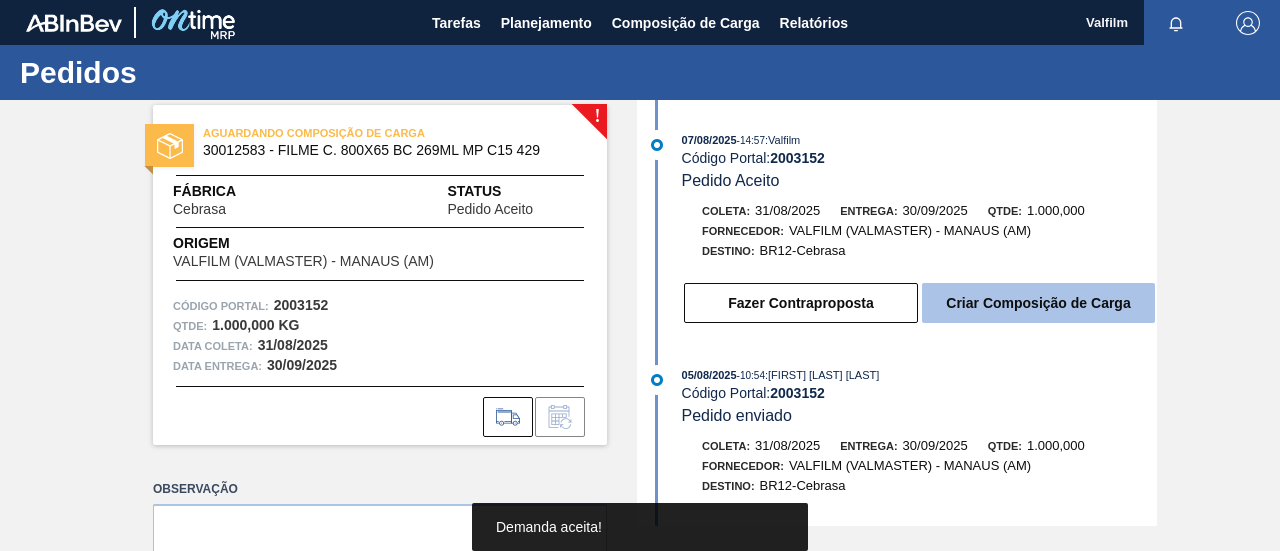 click on "Criar Composição de Carga" at bounding box center (1038, 303) 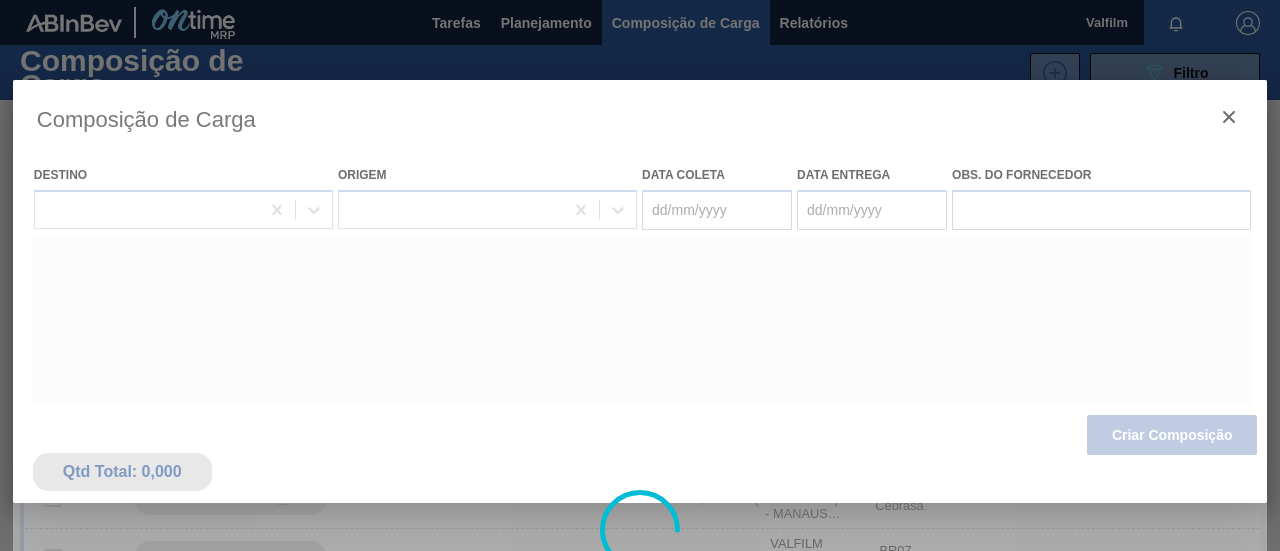 type on "31/08/2025" 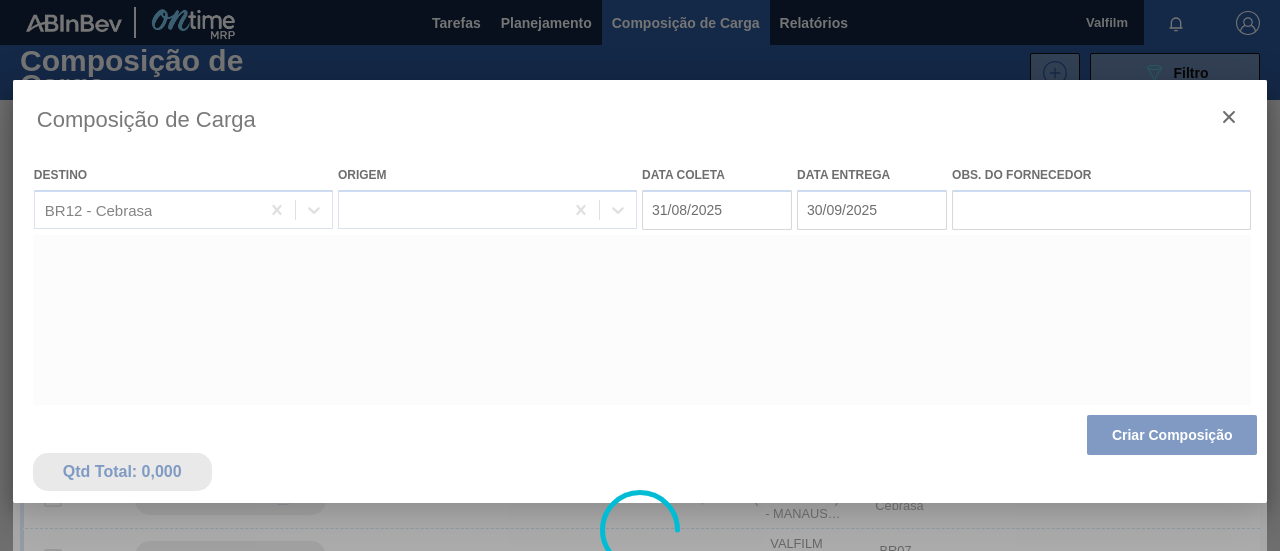 click at bounding box center (640, 530) 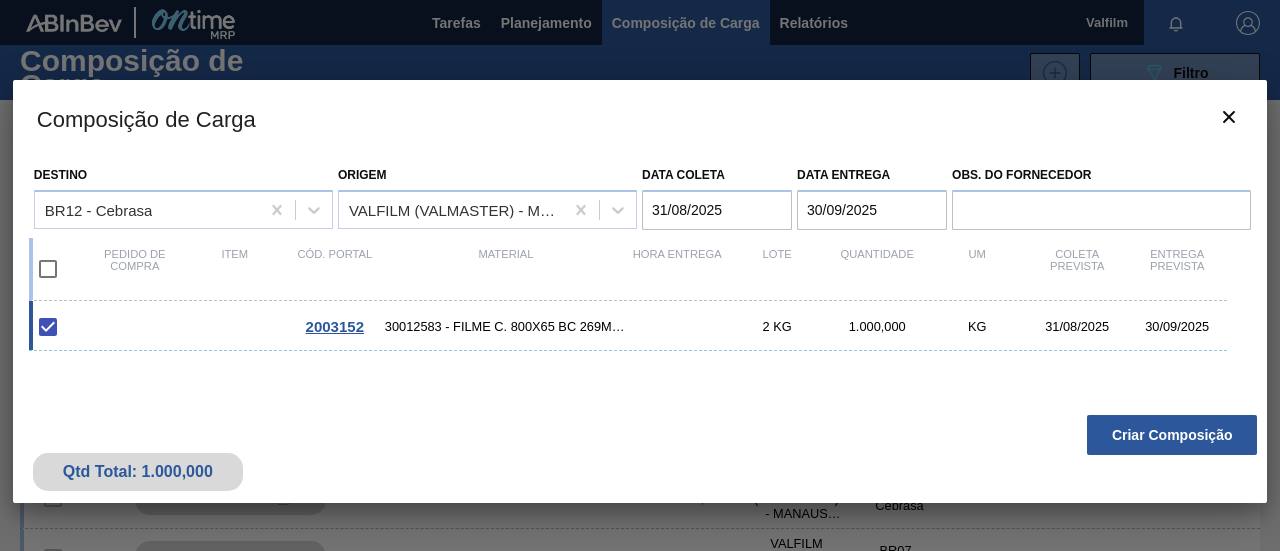 click on "Criar Composição" at bounding box center (1172, 435) 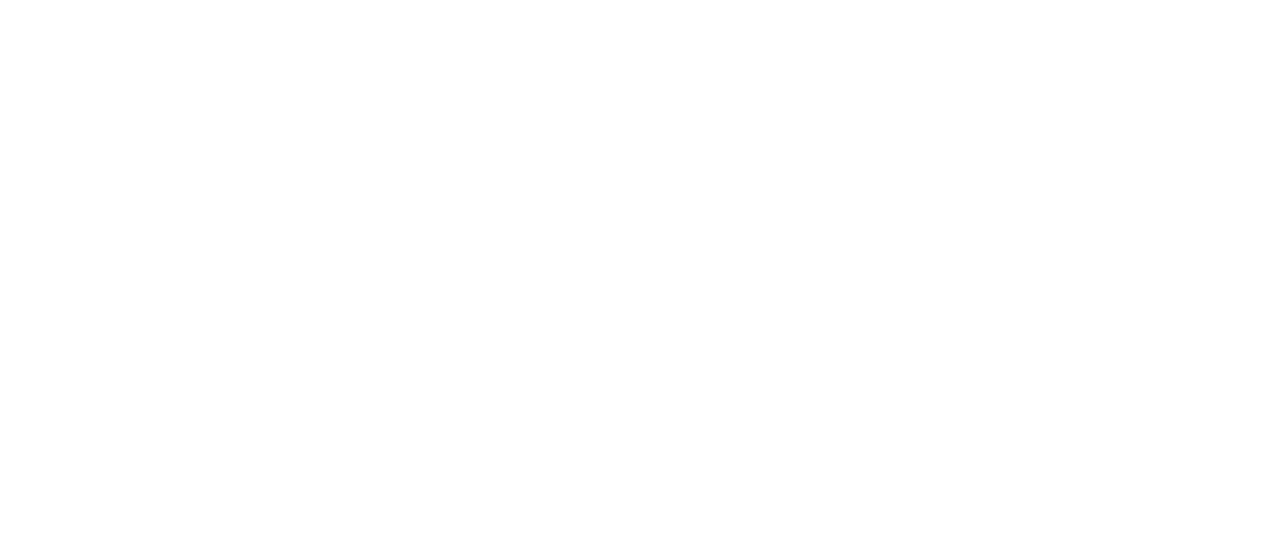scroll, scrollTop: 0, scrollLeft: 0, axis: both 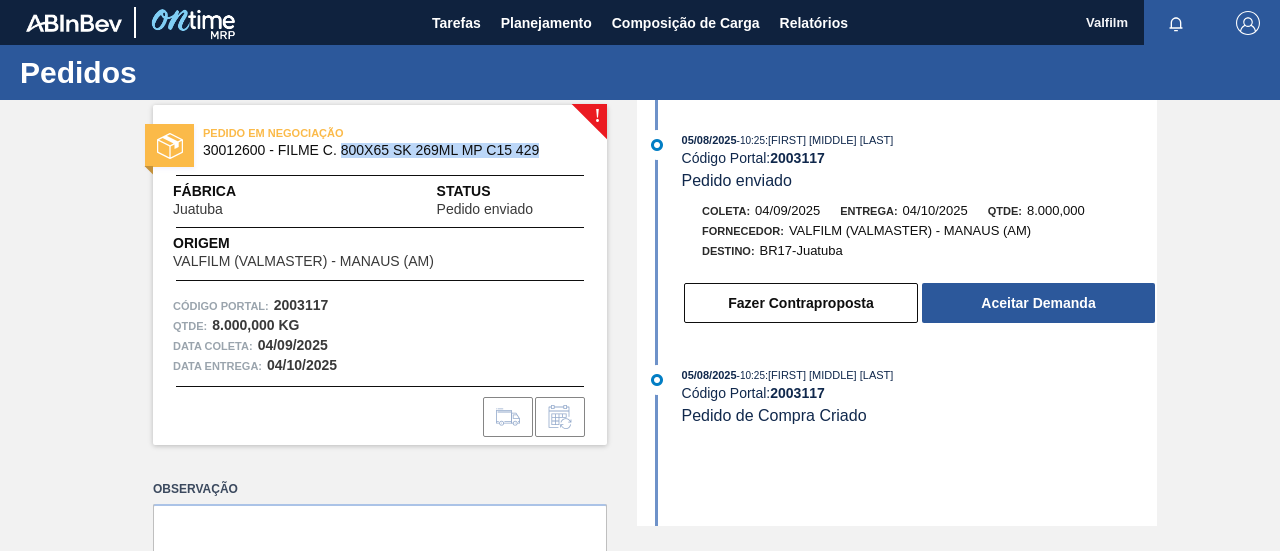 drag, startPoint x: 340, startPoint y: 149, endPoint x: 538, endPoint y: 157, distance: 198.16154 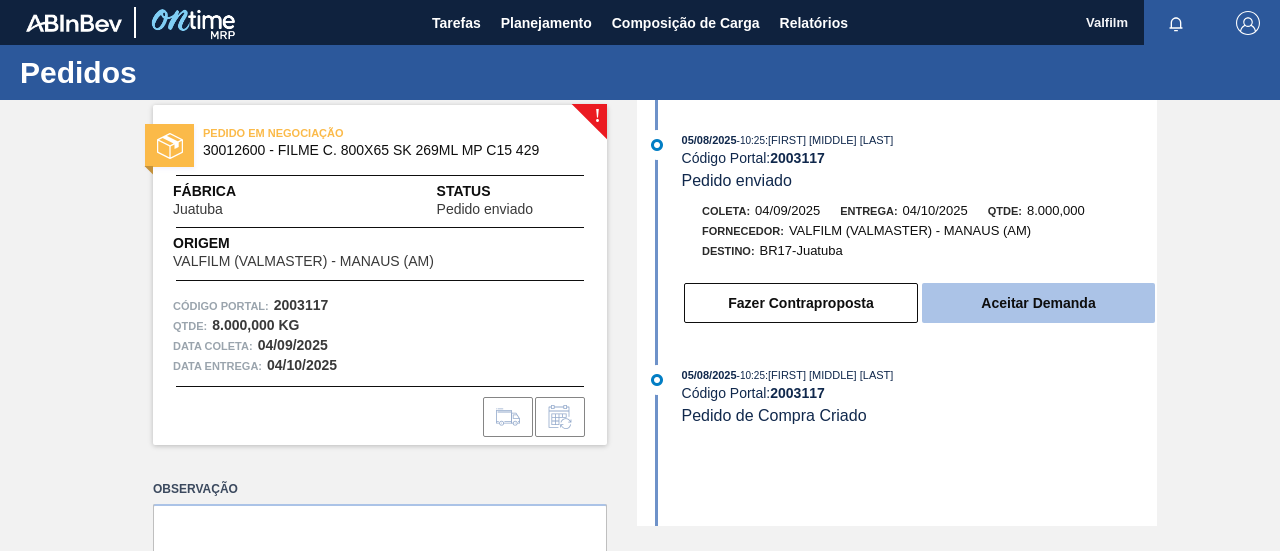 click on "Aceitar Demanda" at bounding box center (1038, 303) 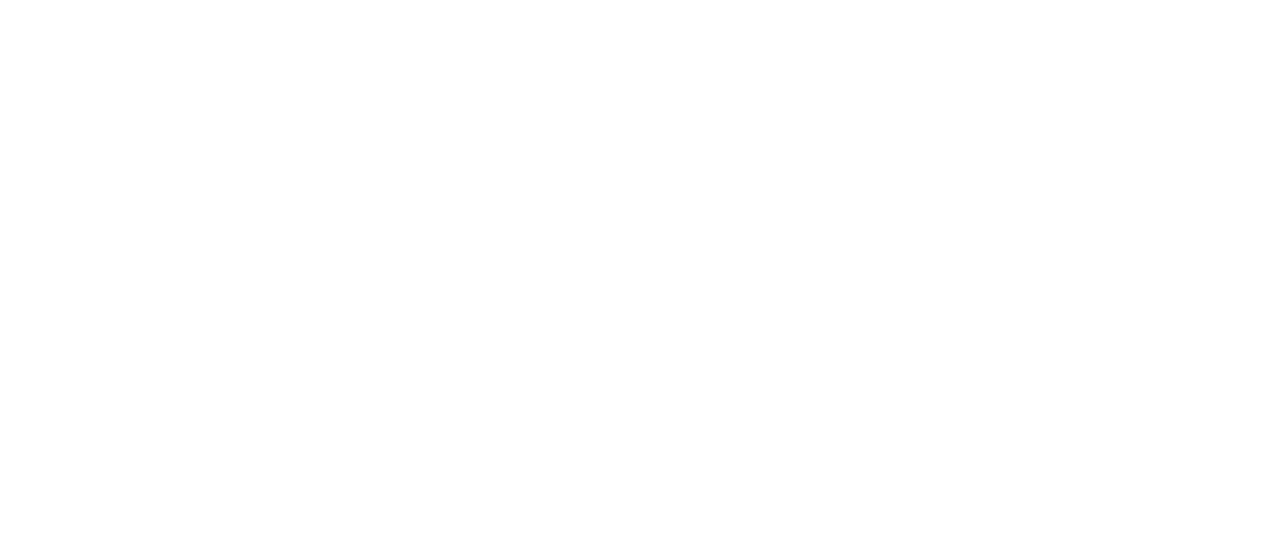 scroll, scrollTop: 0, scrollLeft: 0, axis: both 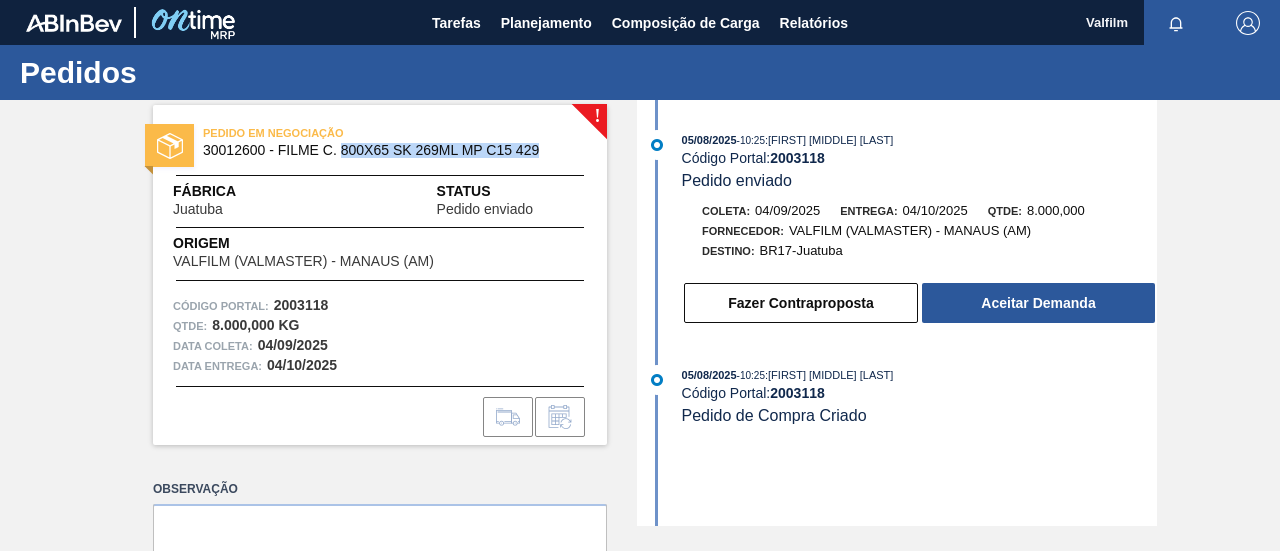 drag, startPoint x: 338, startPoint y: 148, endPoint x: 545, endPoint y: 147, distance: 207.00241 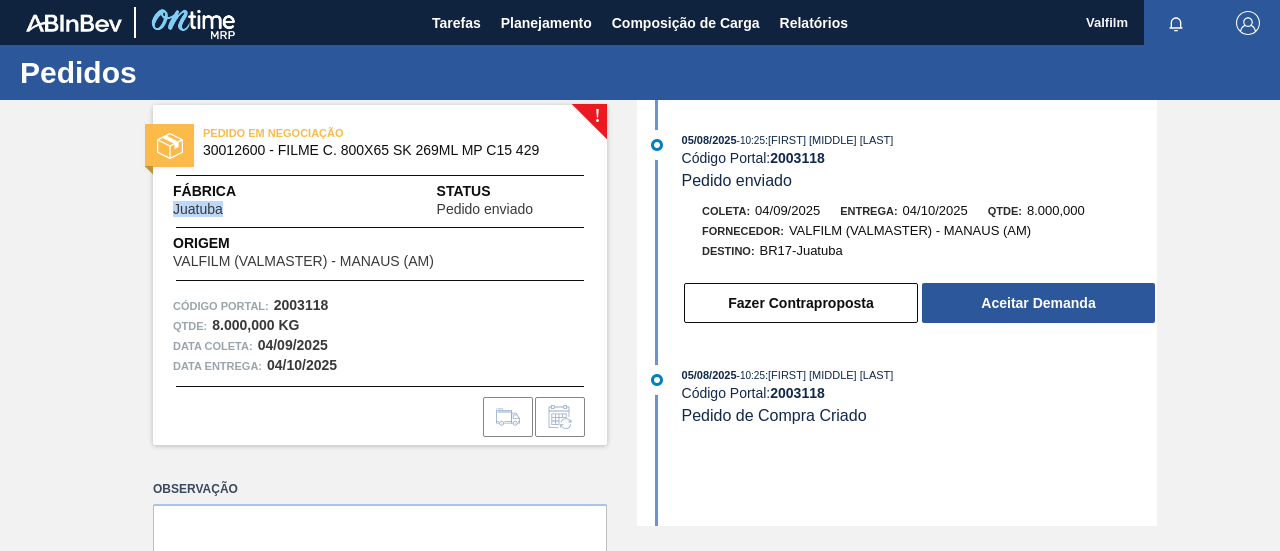 drag, startPoint x: 169, startPoint y: 205, endPoint x: 223, endPoint y: 213, distance: 54.589375 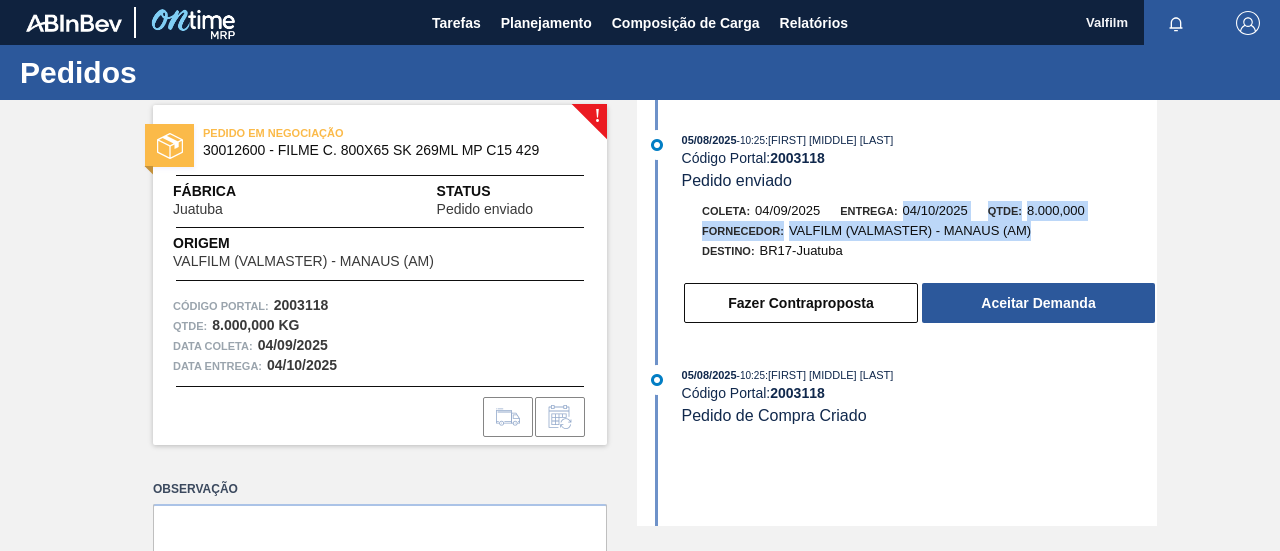 drag, startPoint x: 912, startPoint y: 217, endPoint x: 1102, endPoint y: 239, distance: 191.26944 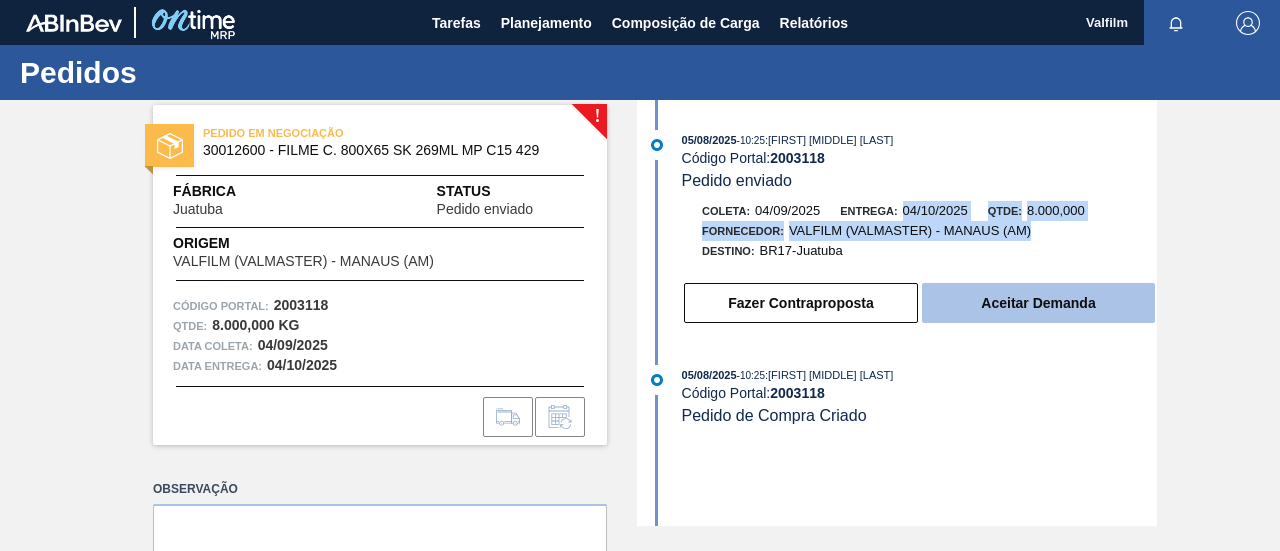 click on "Aceitar Demanda" at bounding box center [1038, 303] 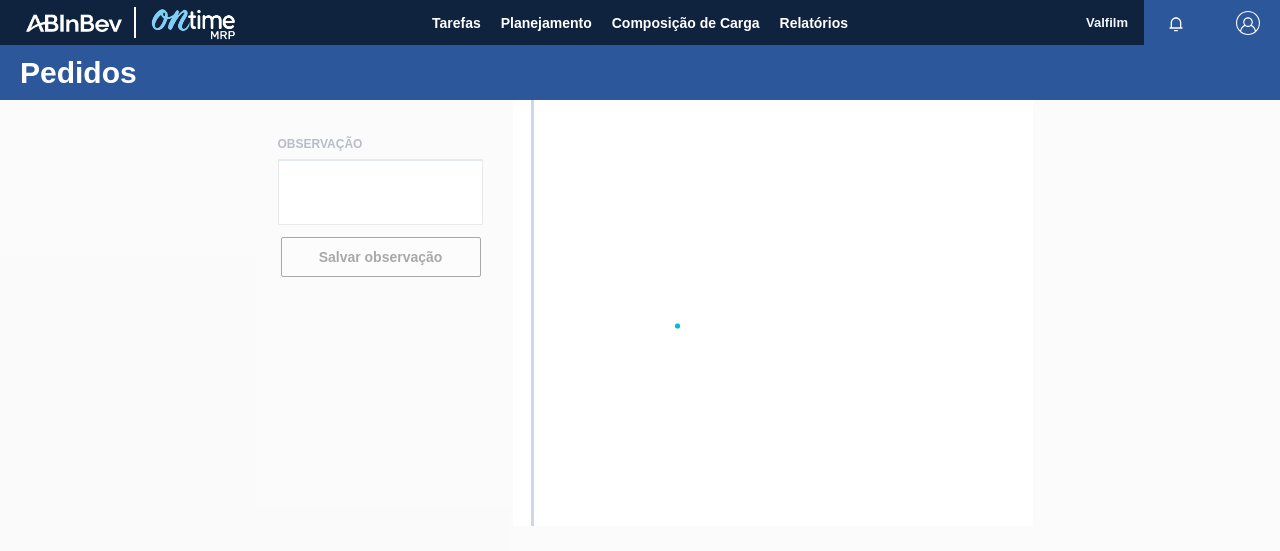 scroll, scrollTop: 0, scrollLeft: 0, axis: both 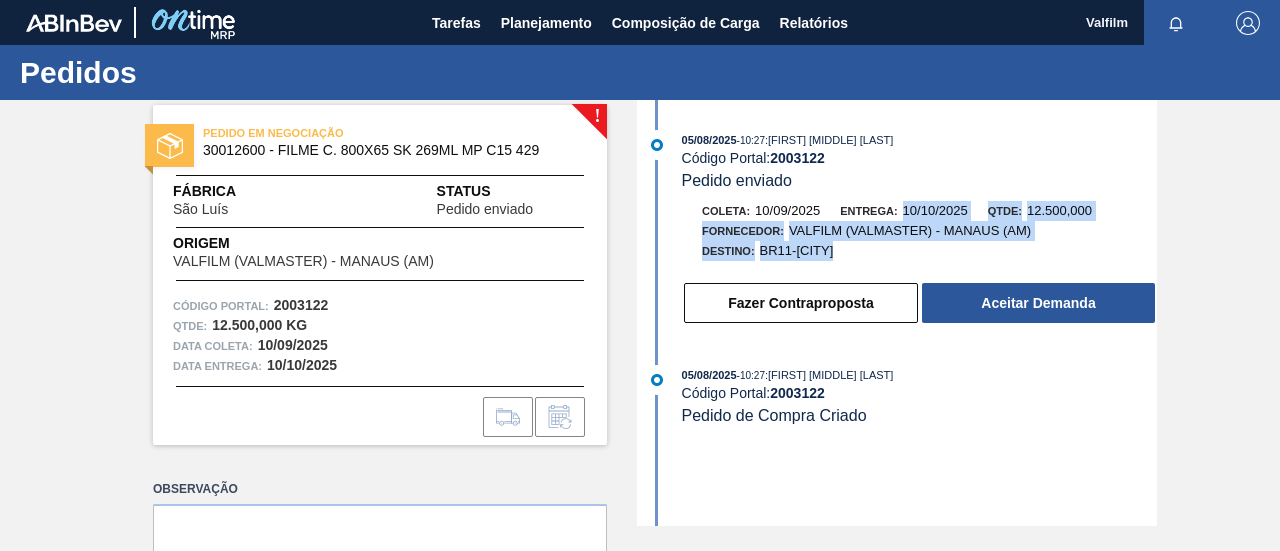 drag, startPoint x: 904, startPoint y: 206, endPoint x: 1100, endPoint y: 254, distance: 201.79198 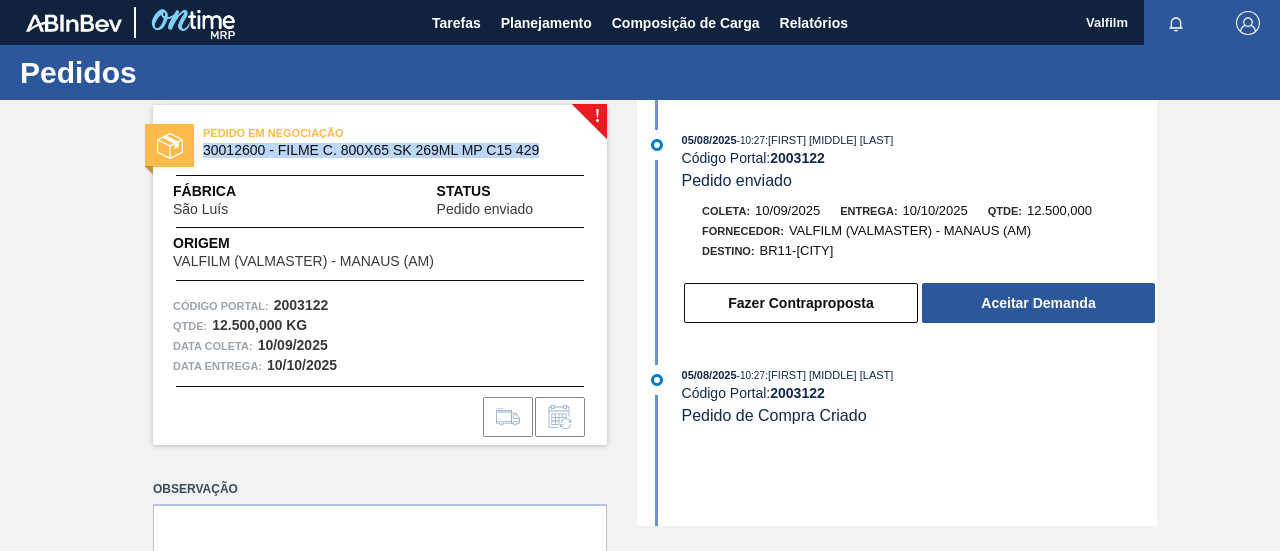 drag, startPoint x: 200, startPoint y: 149, endPoint x: 776, endPoint y: 232, distance: 581.94934 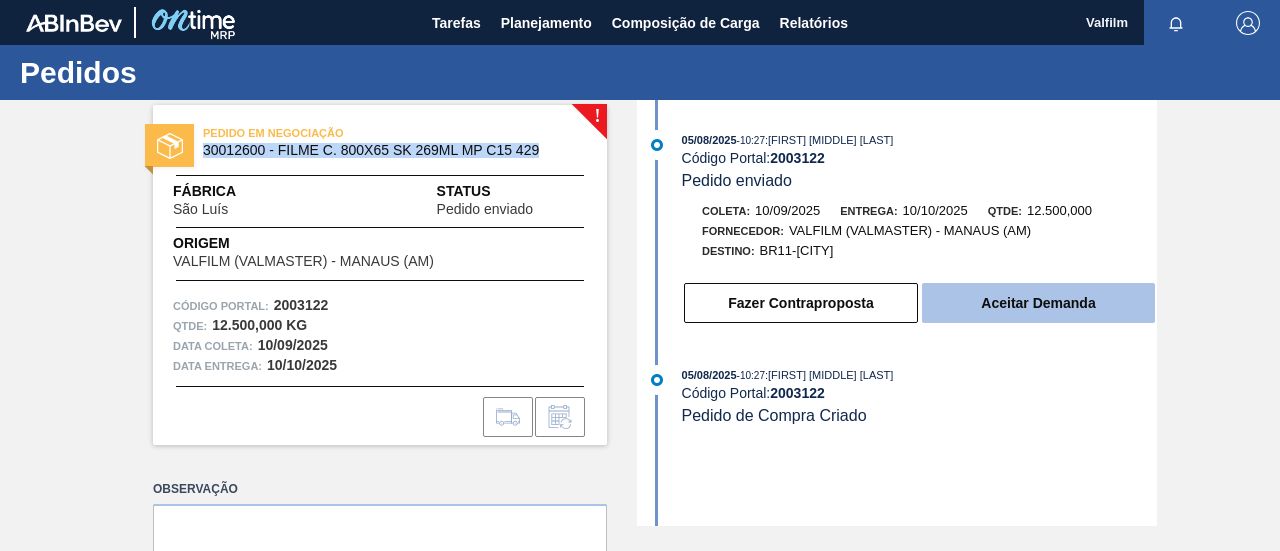 click on "Aceitar Demanda" at bounding box center (1038, 303) 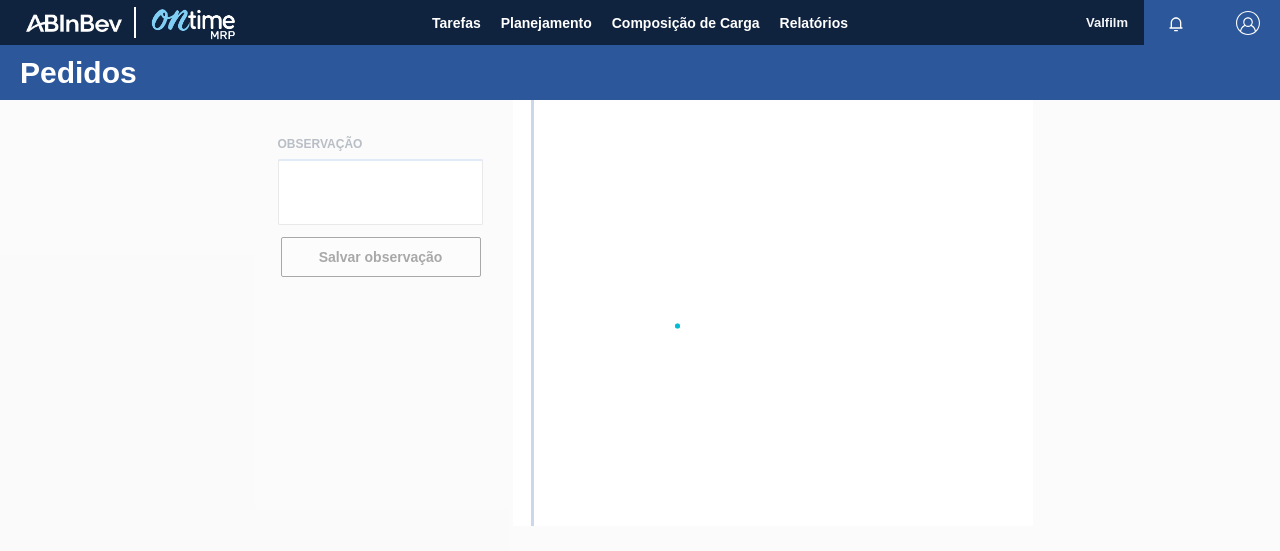 scroll, scrollTop: 0, scrollLeft: 0, axis: both 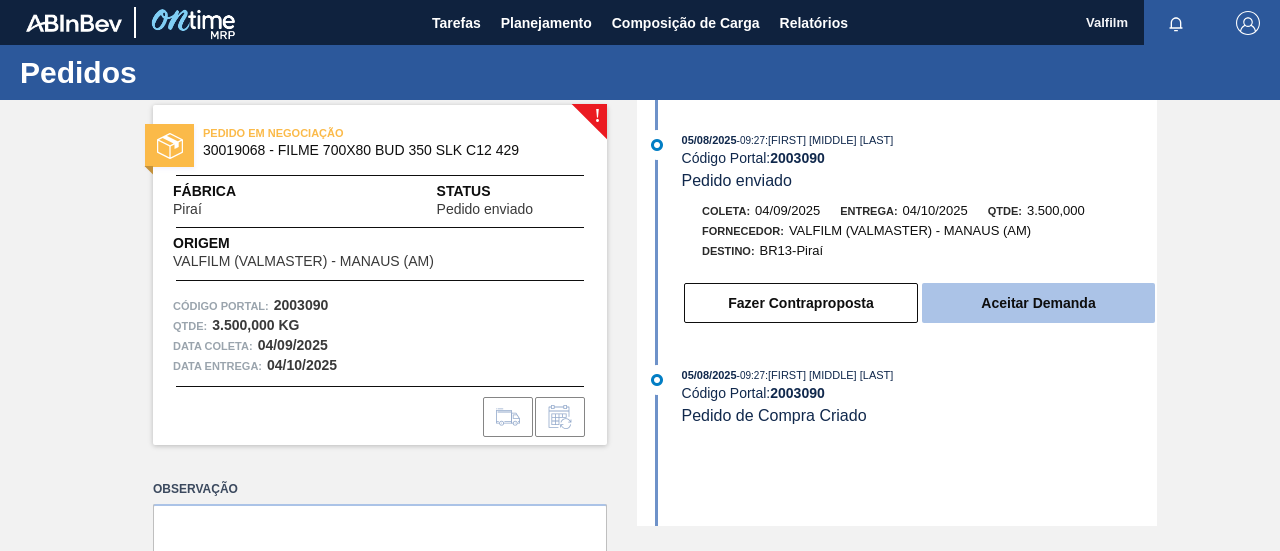 click on "Aceitar Demanda" at bounding box center [1038, 303] 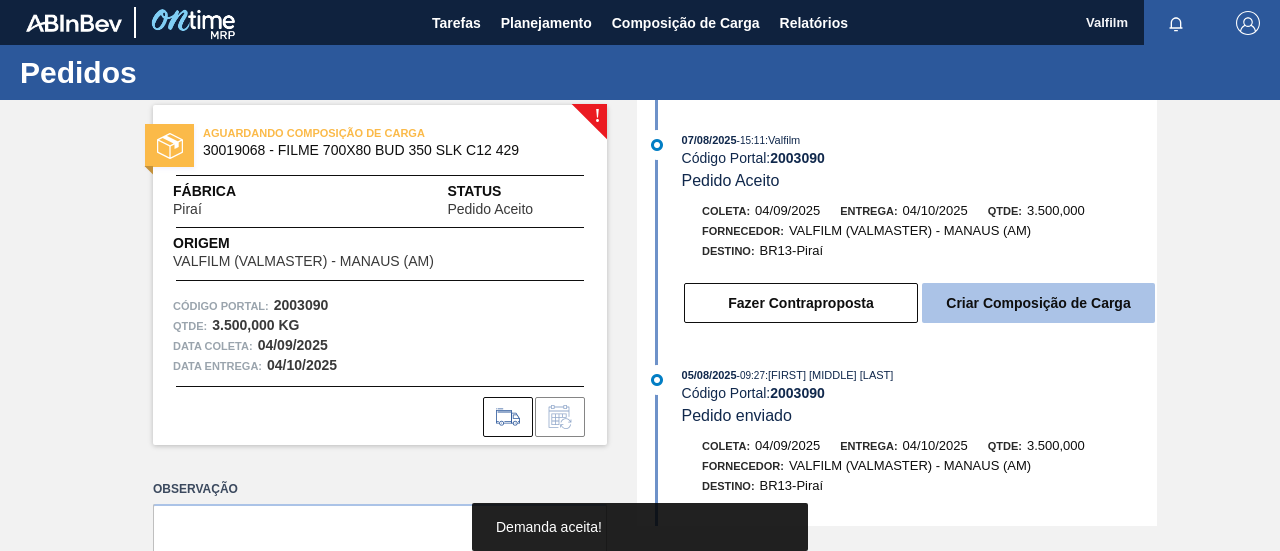click on "Criar Composição de Carga" at bounding box center (1038, 303) 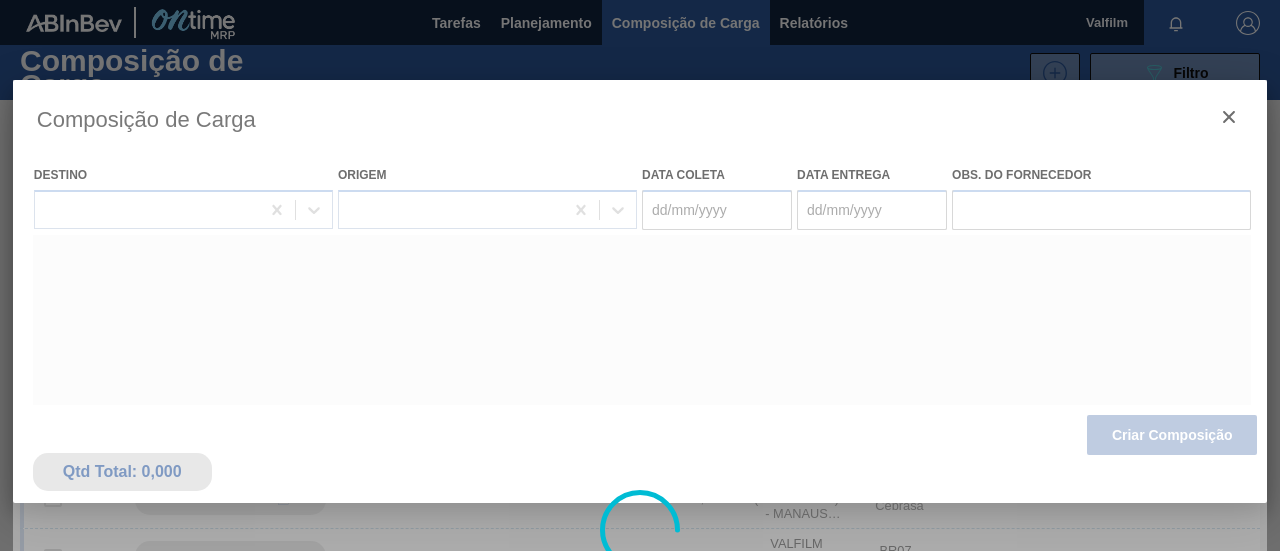 type on "04/09/2025" 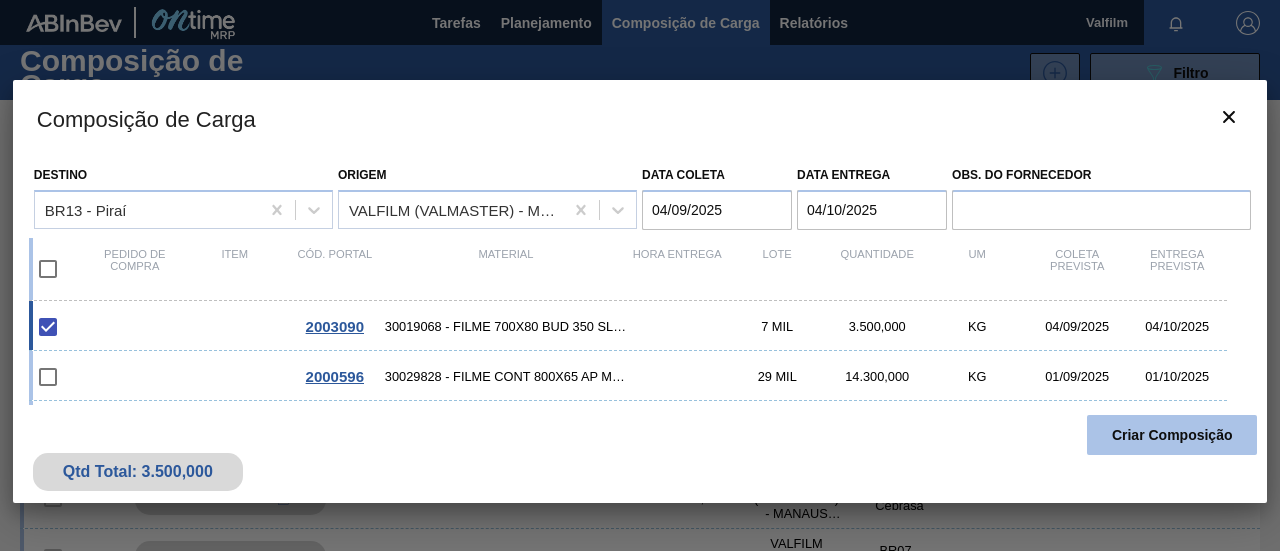 click on "Criar Composição" at bounding box center (1172, 435) 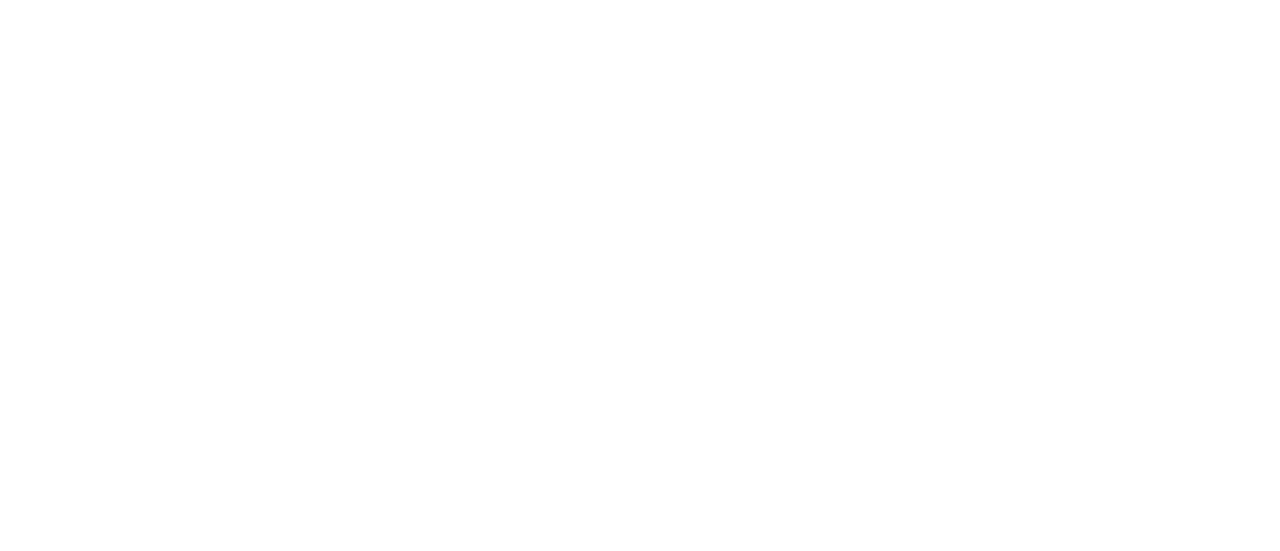 scroll, scrollTop: 0, scrollLeft: 0, axis: both 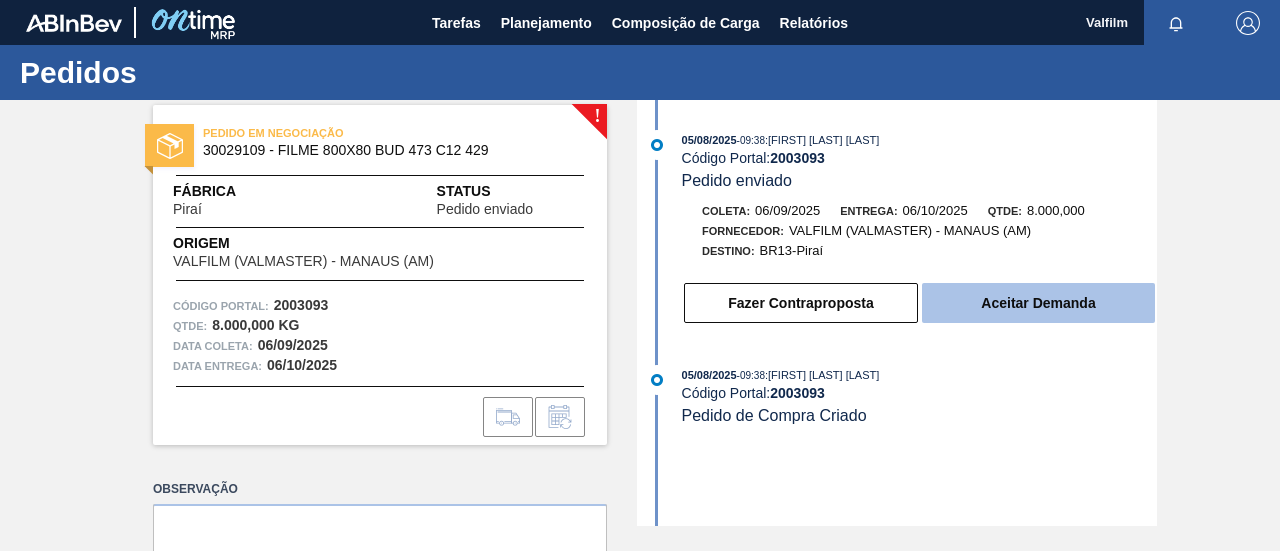 click on "Aceitar Demanda" at bounding box center [1038, 303] 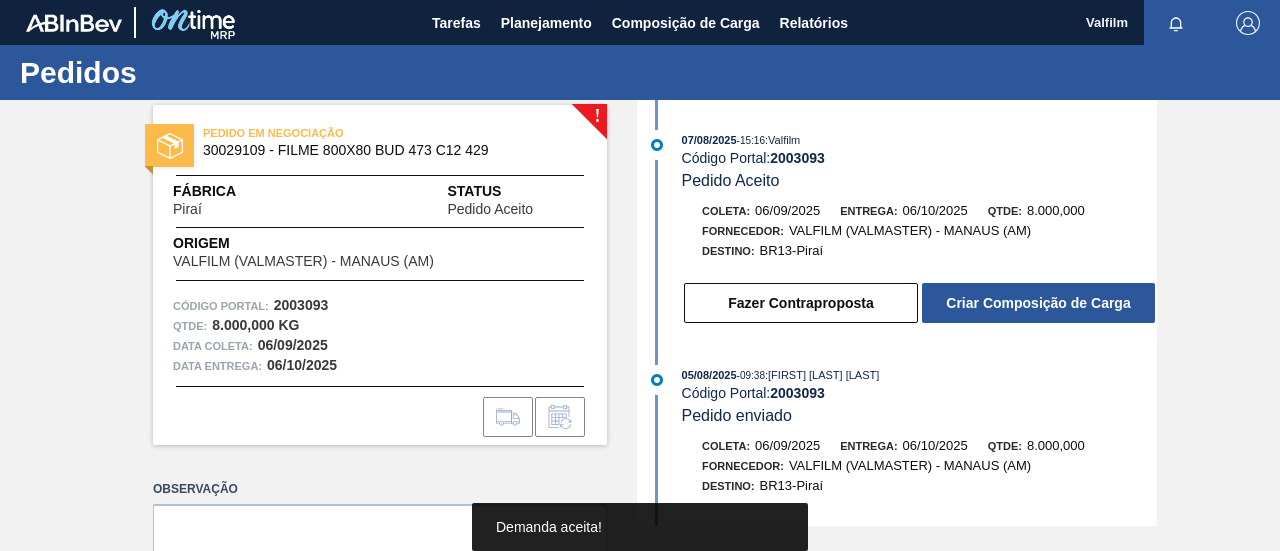 click on "Criar Composição de Carga" at bounding box center [1038, 303] 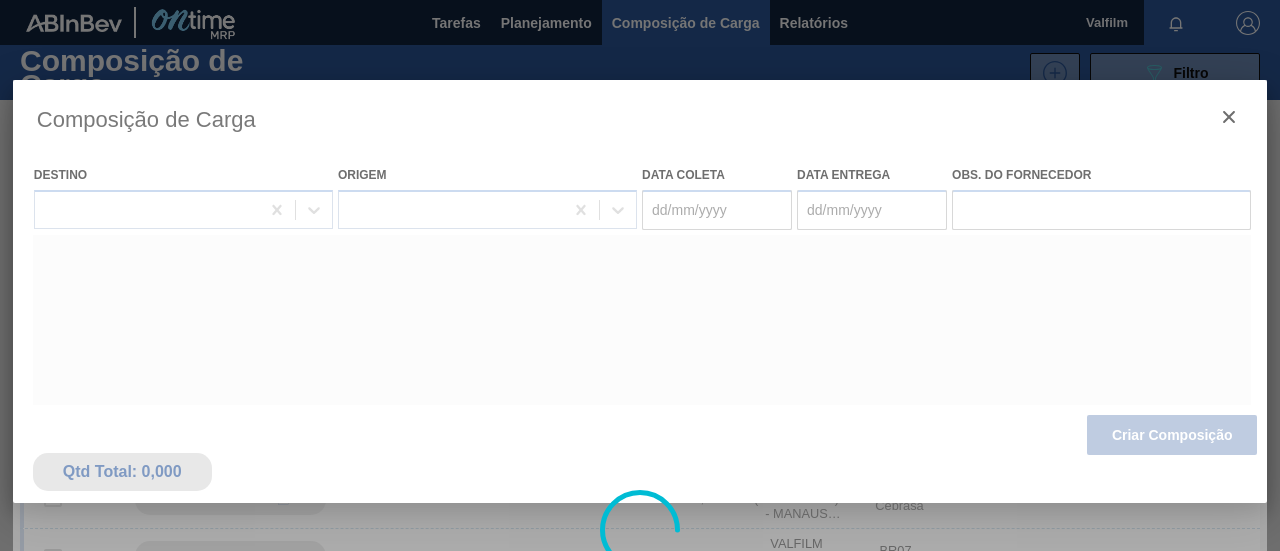 type on "06/09/2025" 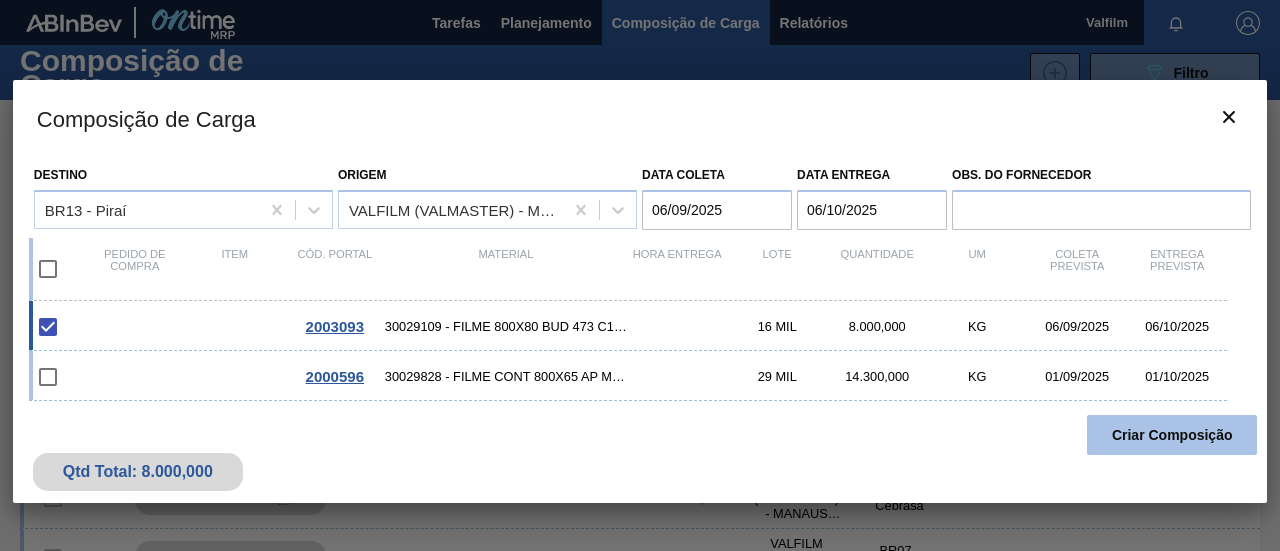 click on "Criar Composição" at bounding box center [1172, 435] 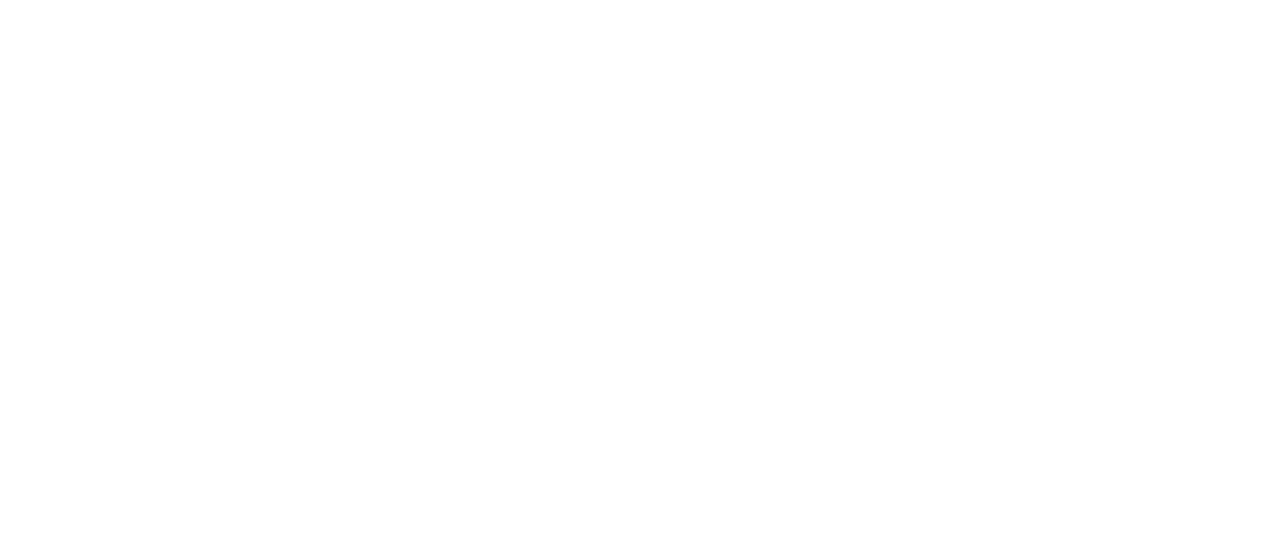 scroll, scrollTop: 0, scrollLeft: 0, axis: both 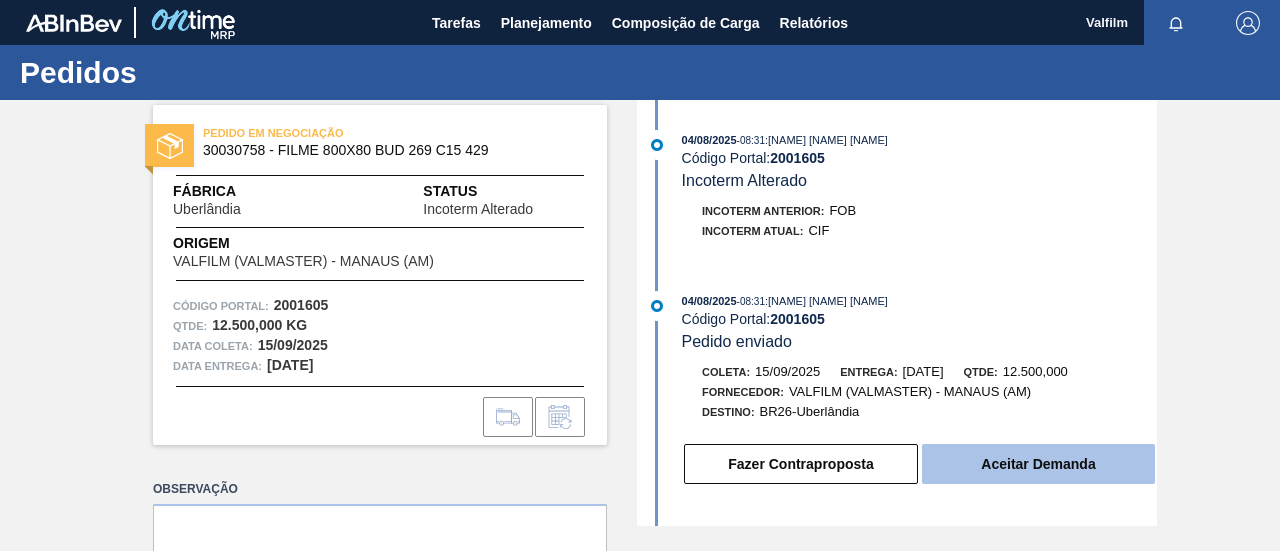 click on "Aceitar Demanda" at bounding box center [1038, 464] 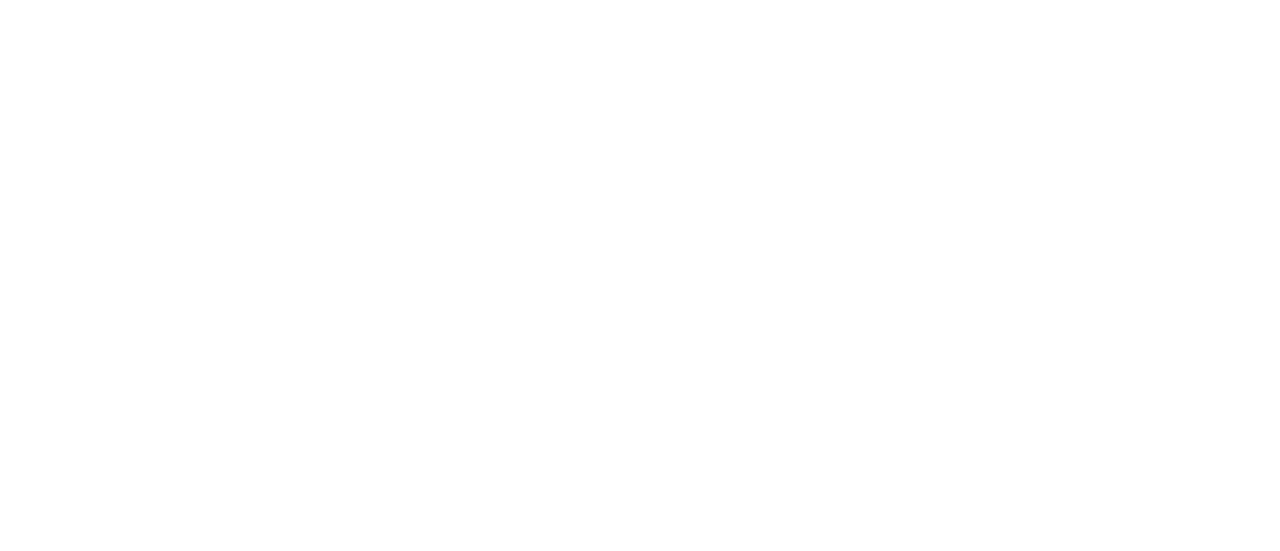 scroll, scrollTop: 0, scrollLeft: 0, axis: both 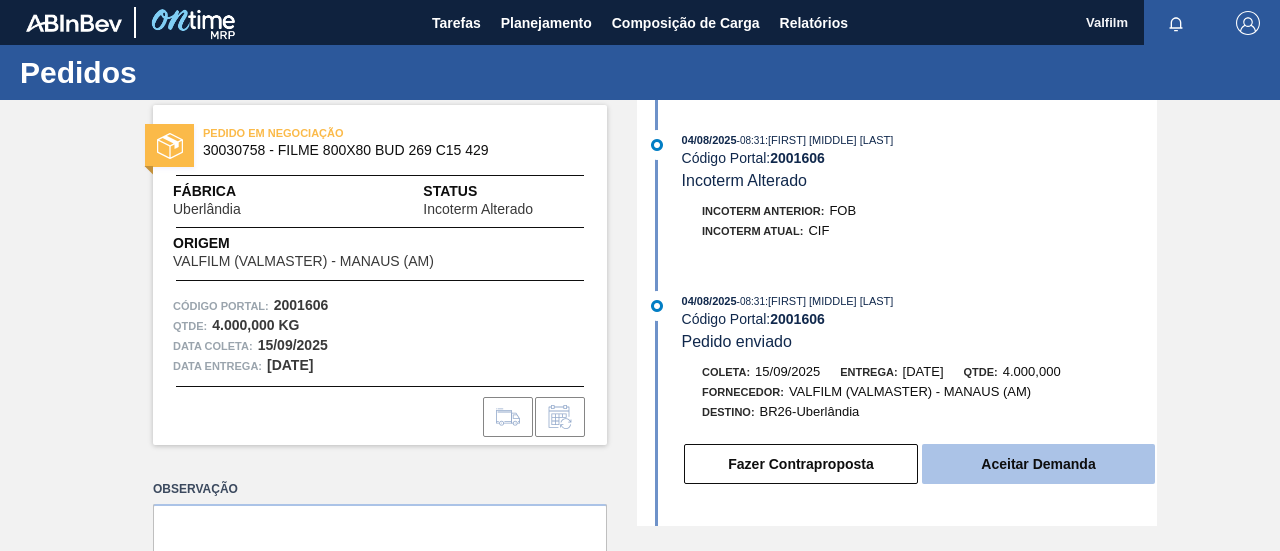 click on "Aceitar Demanda" at bounding box center [1038, 464] 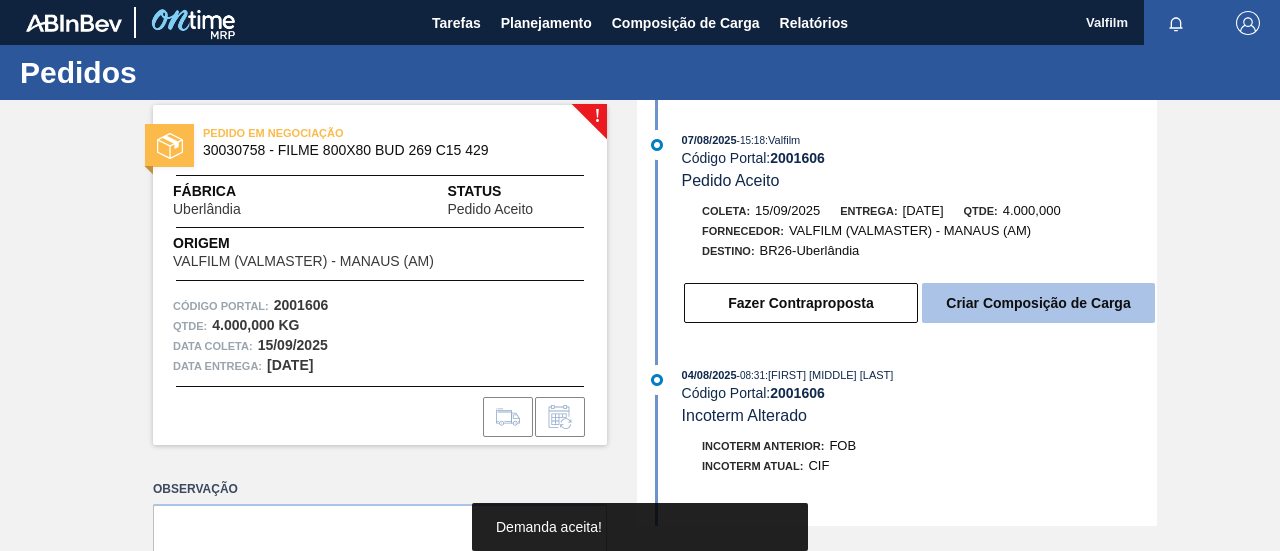 click on "Criar Composição de Carga" at bounding box center (1038, 303) 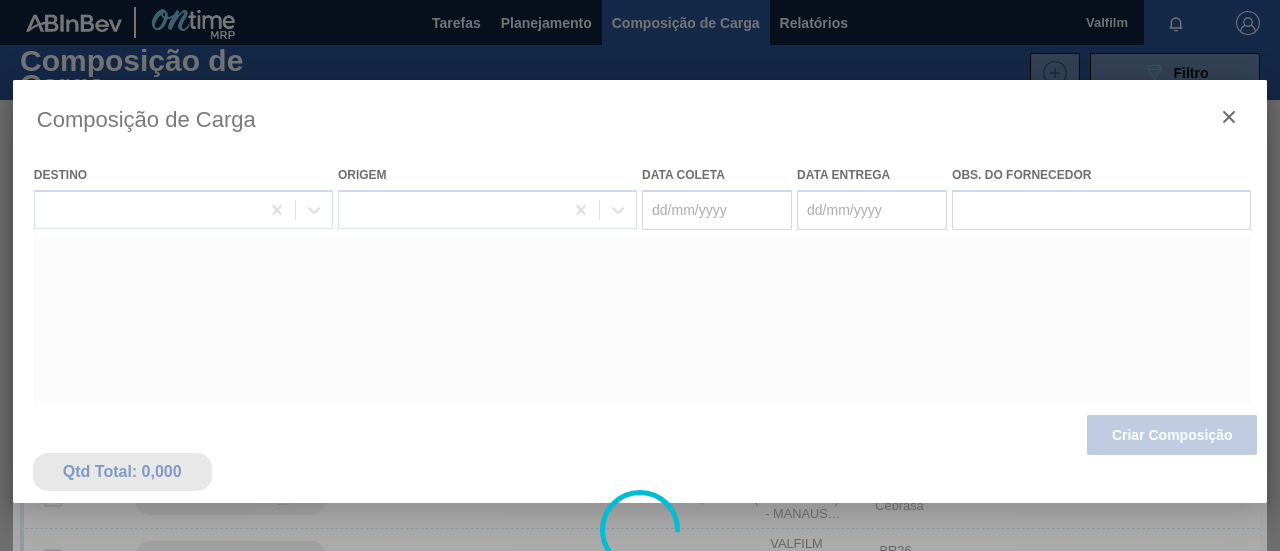 type on "15/09/2025" 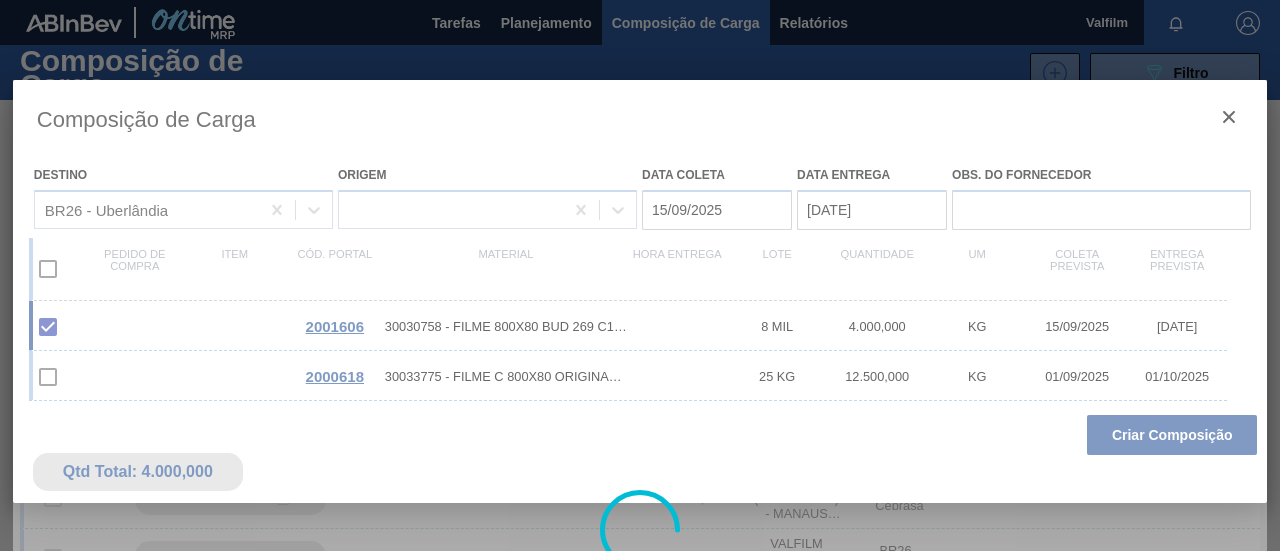 click at bounding box center (640, 530) 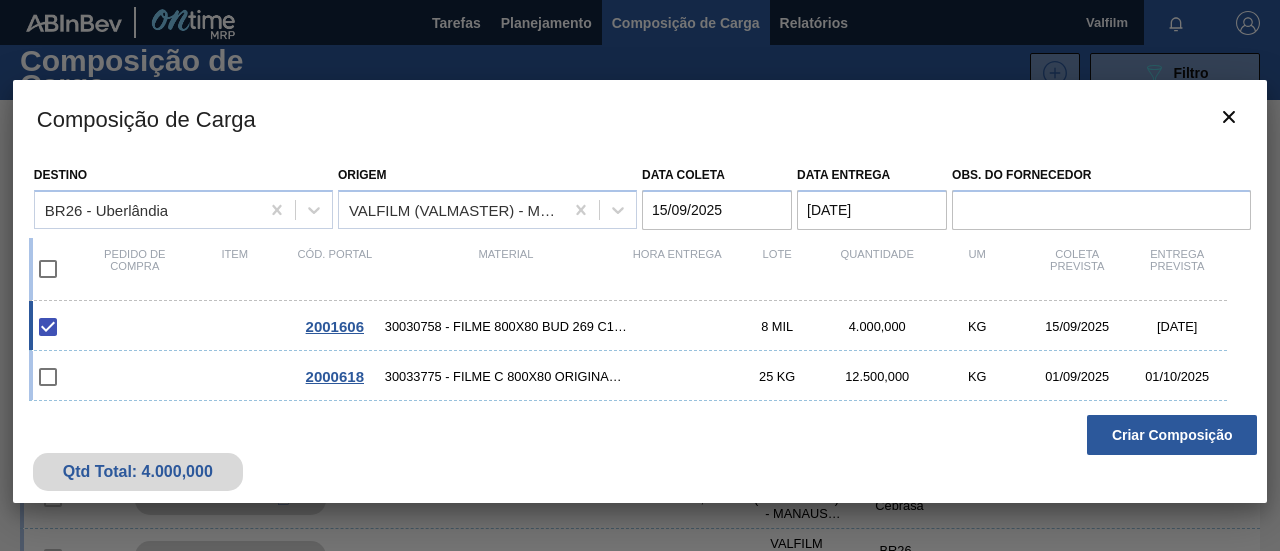 click on "Criar Composição" at bounding box center [1172, 435] 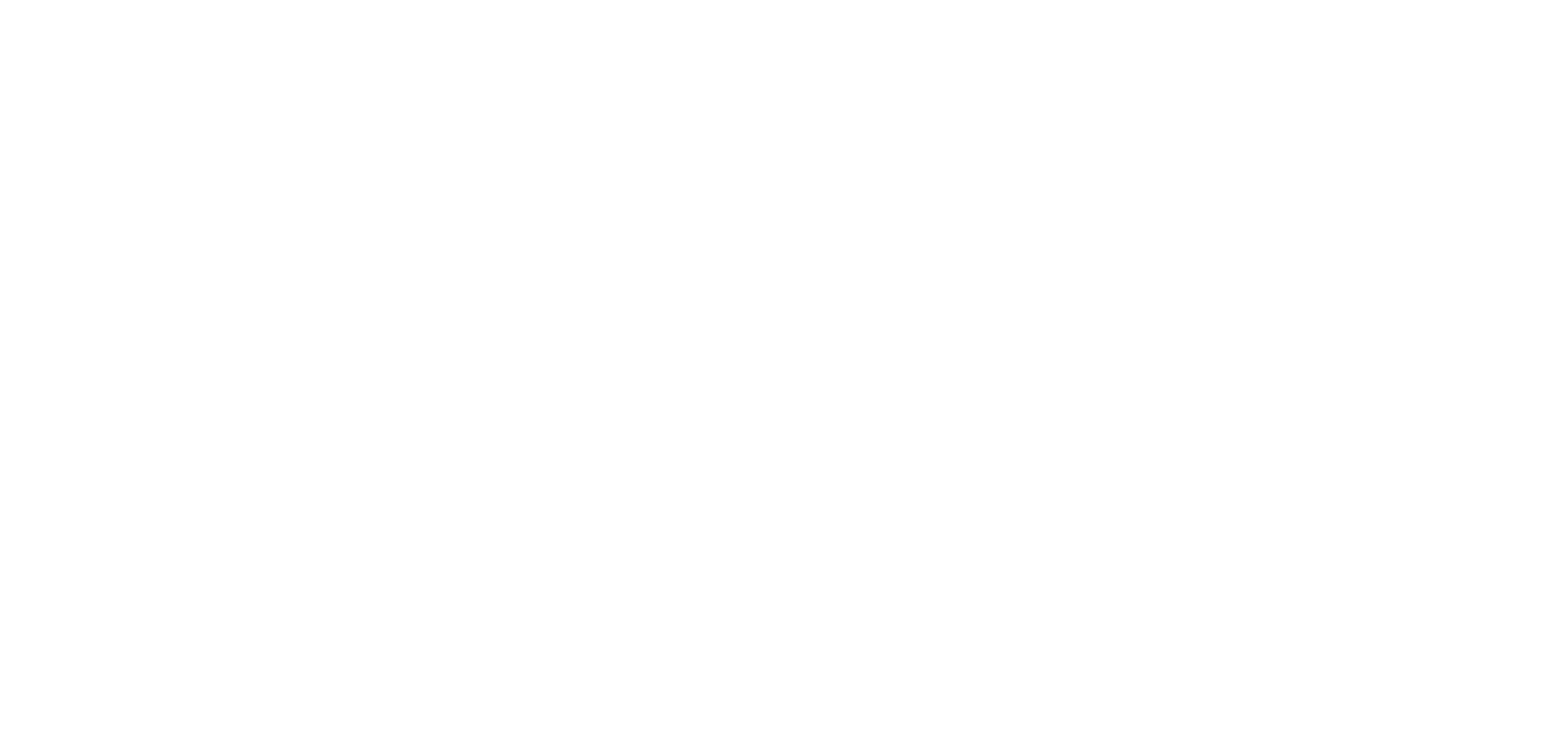 scroll, scrollTop: 0, scrollLeft: 0, axis: both 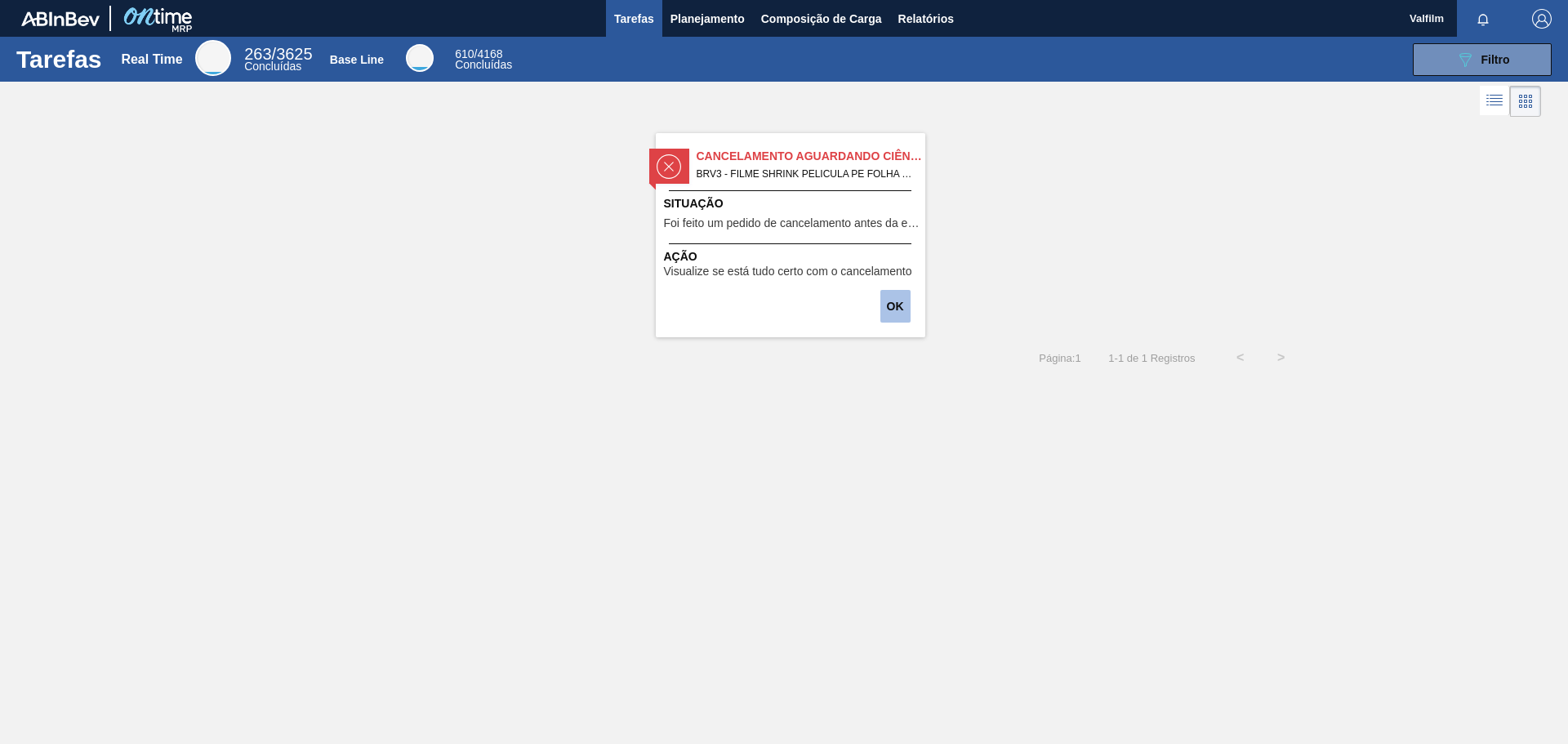 click on "OK" at bounding box center [895, 306] 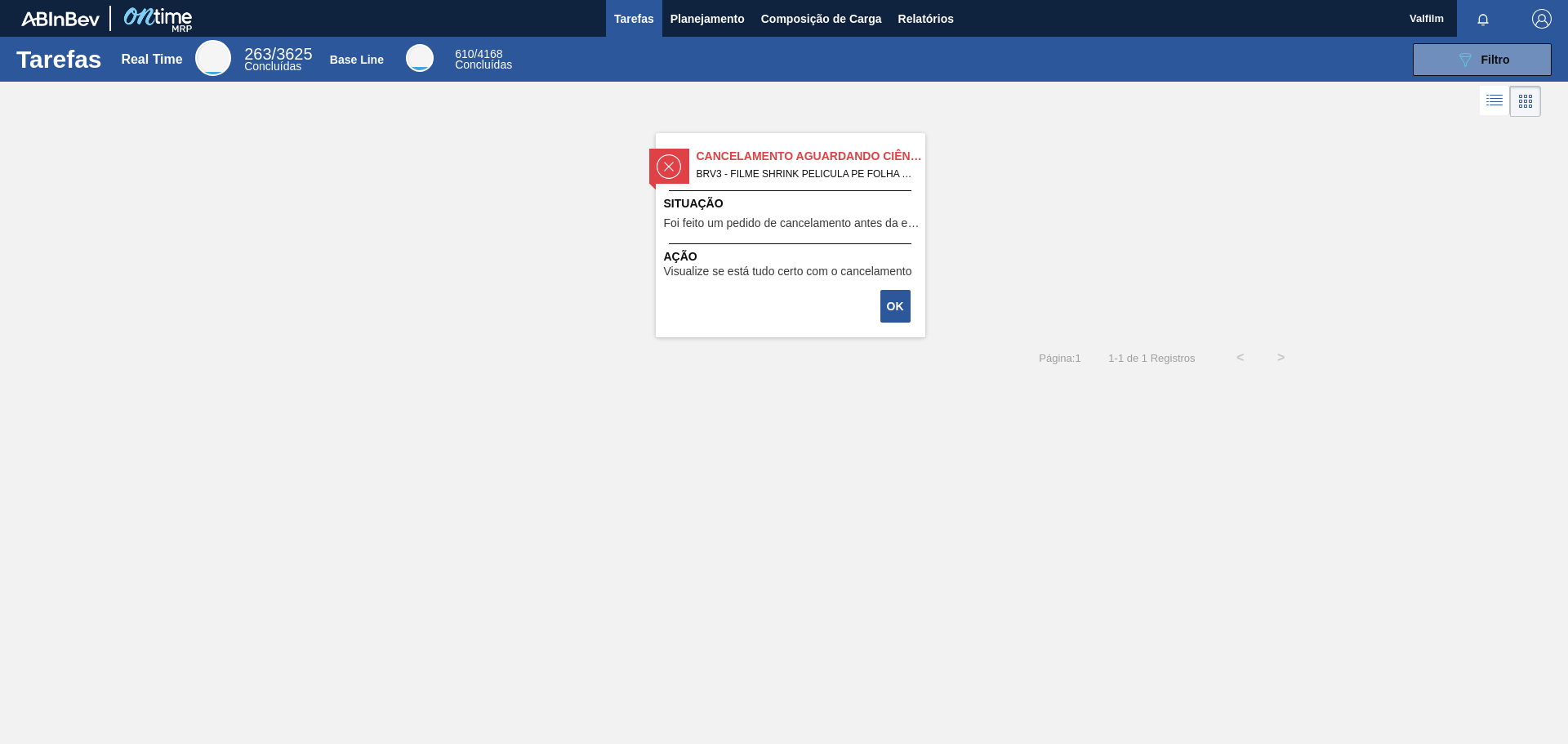 click on "Cancelamento aguardando ciência BRV3 - FILME SHRINK PELICULA PE FOLHA LARG 240 Pedido - 1767296 Situação Foi feito um pedido de cancelamento antes da etapa de aguardando faturamento Ação Visualize se está tudo certo com o cancelamento" at bounding box center (791, 235) 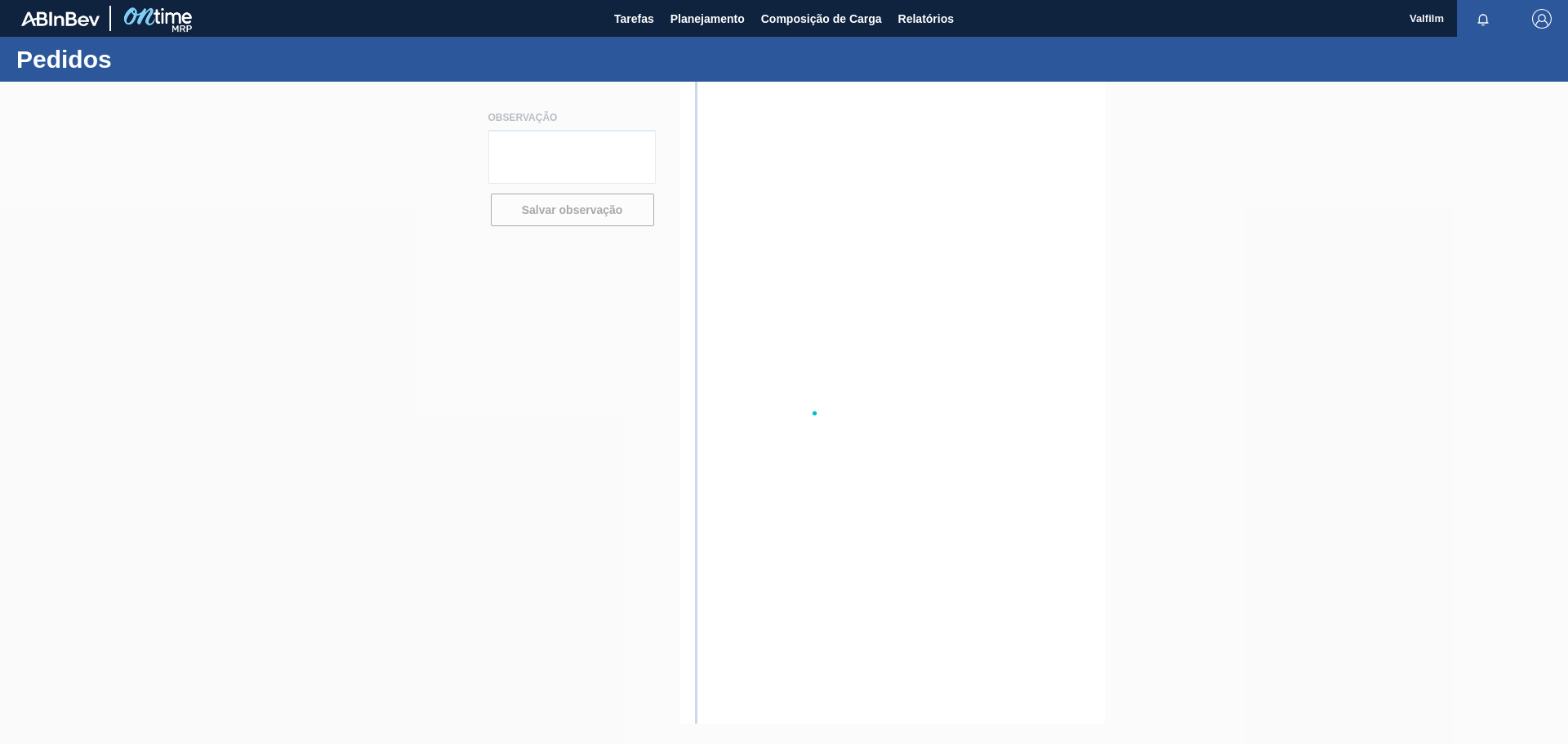 scroll, scrollTop: 0, scrollLeft: 0, axis: both 